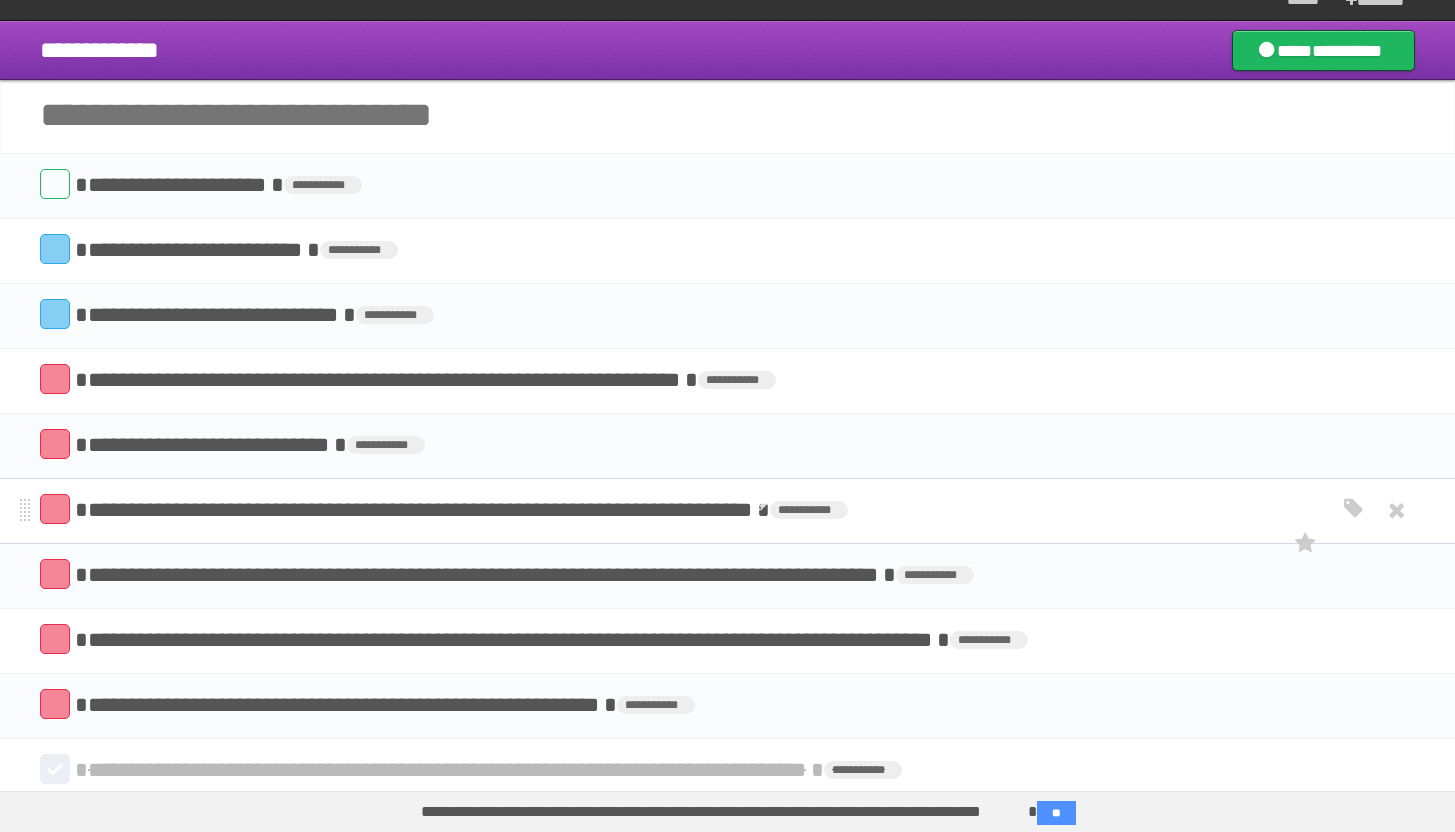 scroll, scrollTop: 0, scrollLeft: 0, axis: both 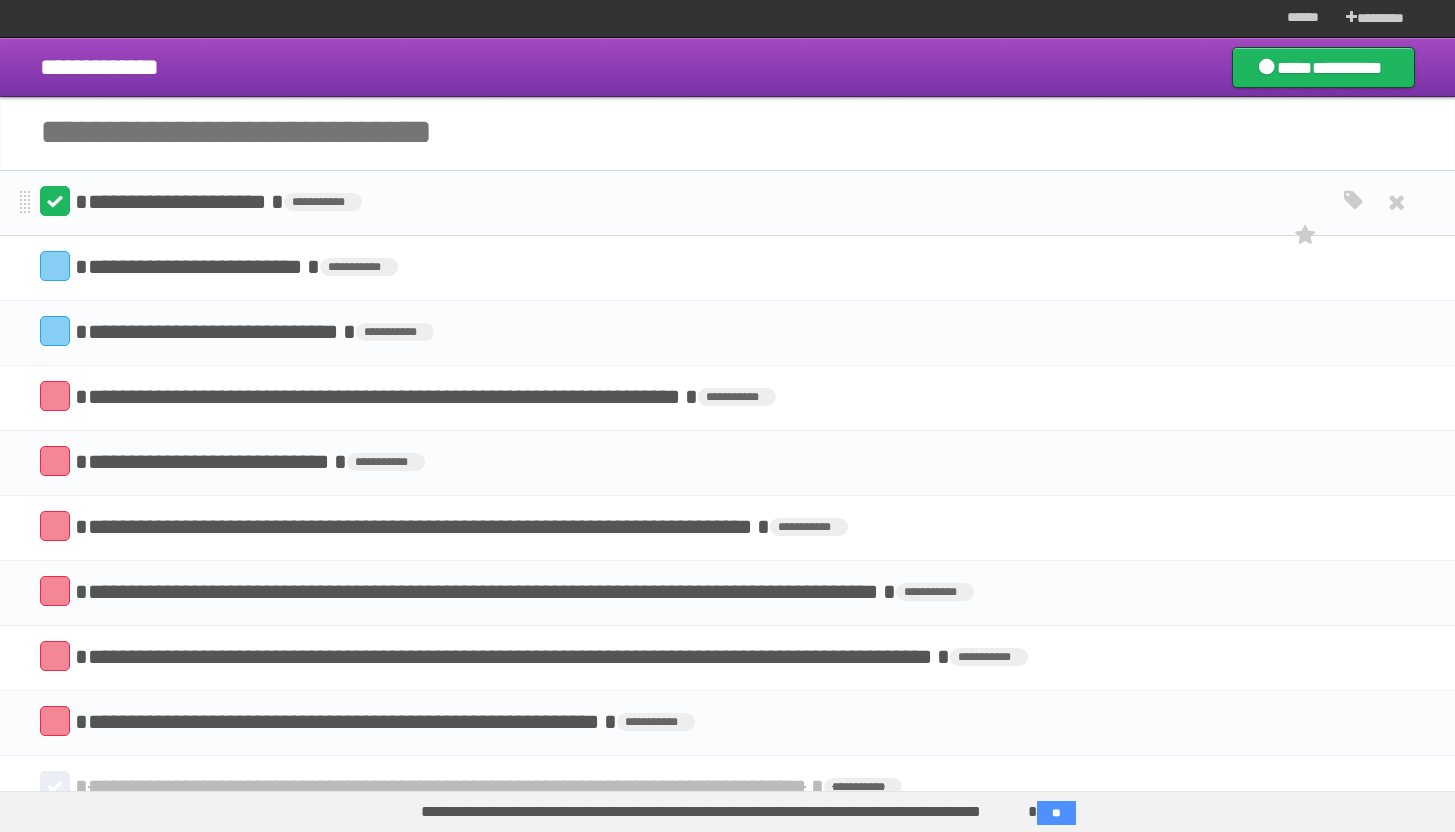click at bounding box center [55, 201] 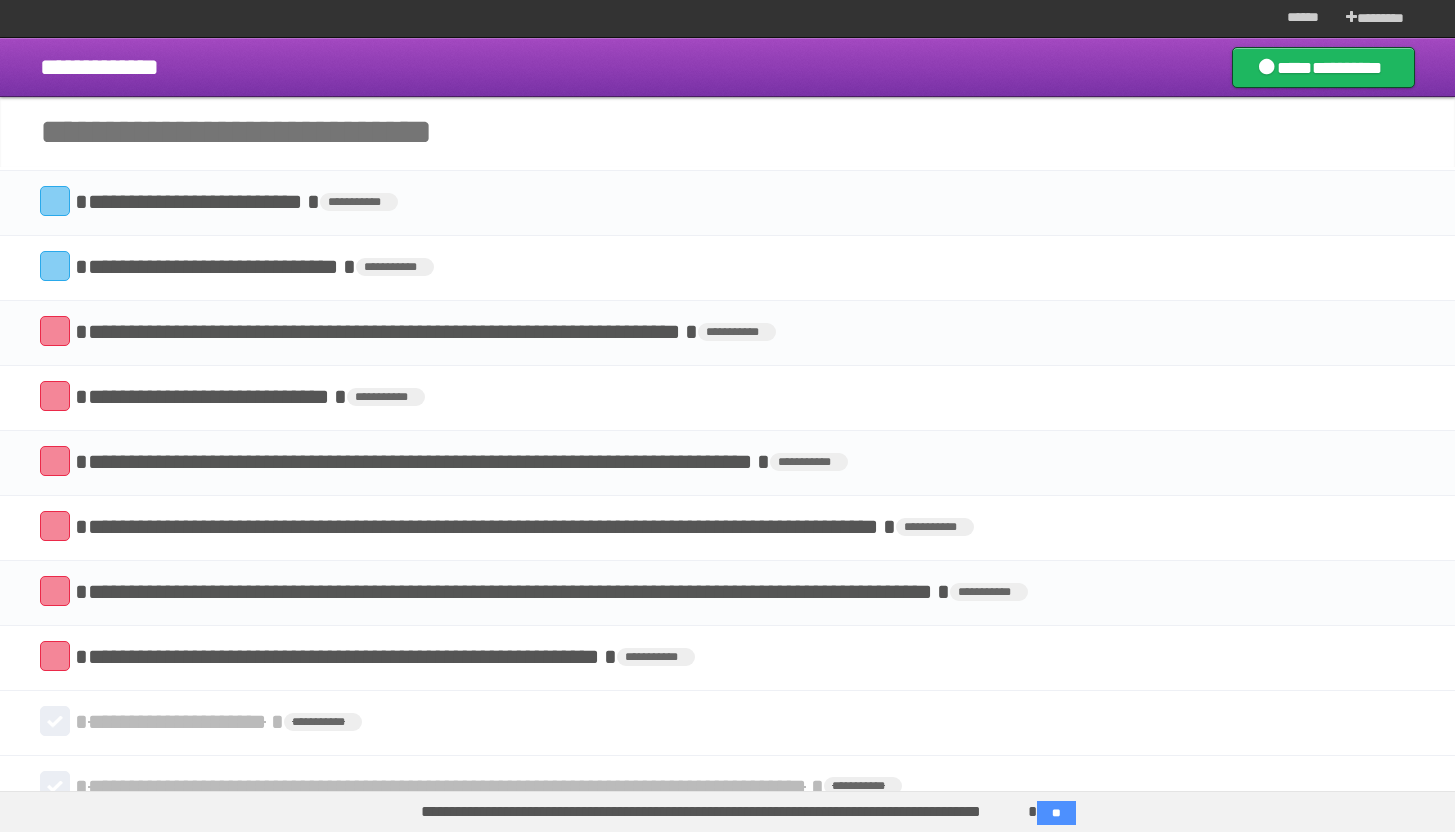 click on "**********" at bounding box center (727, 132) 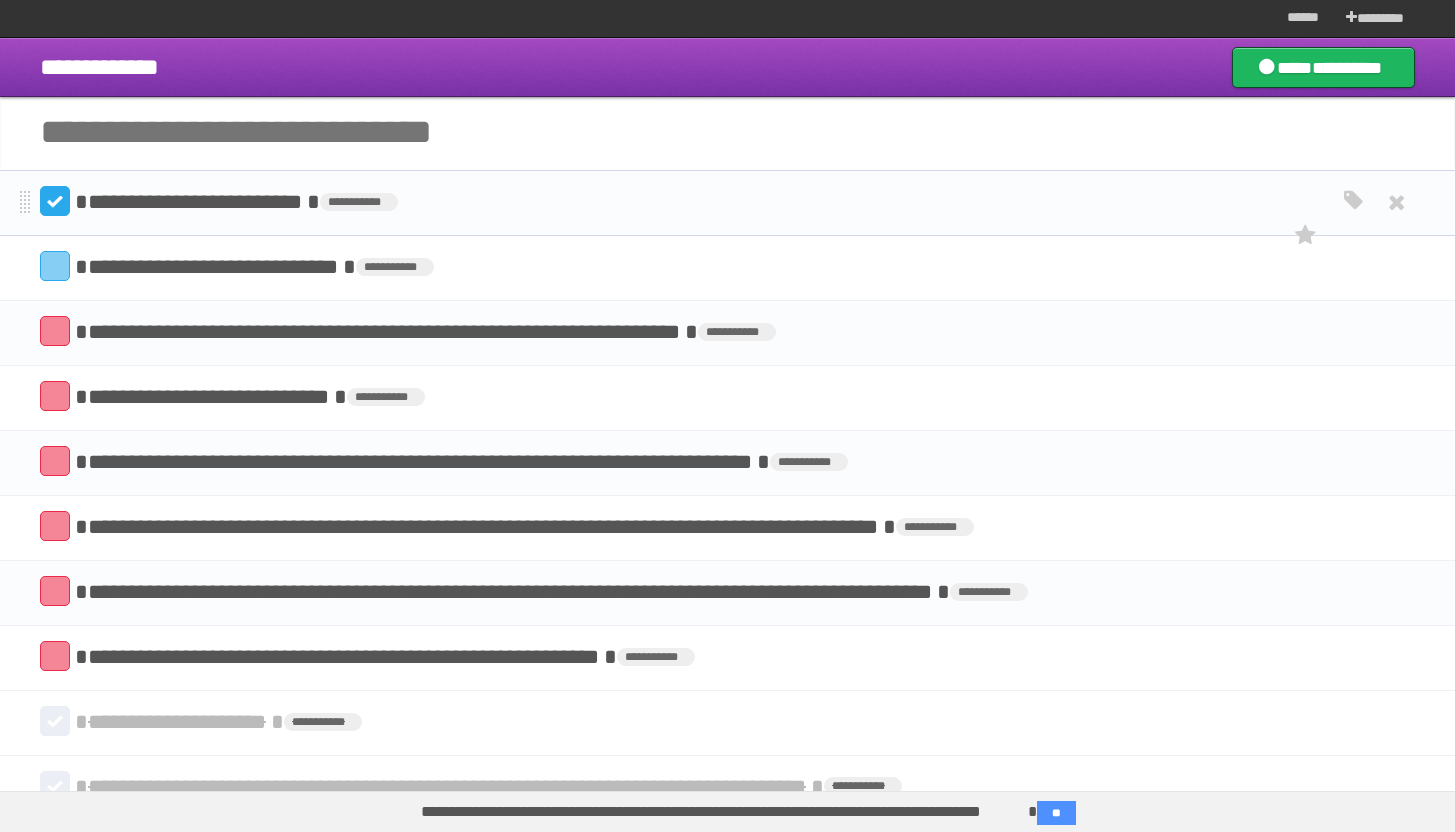 click at bounding box center (55, 201) 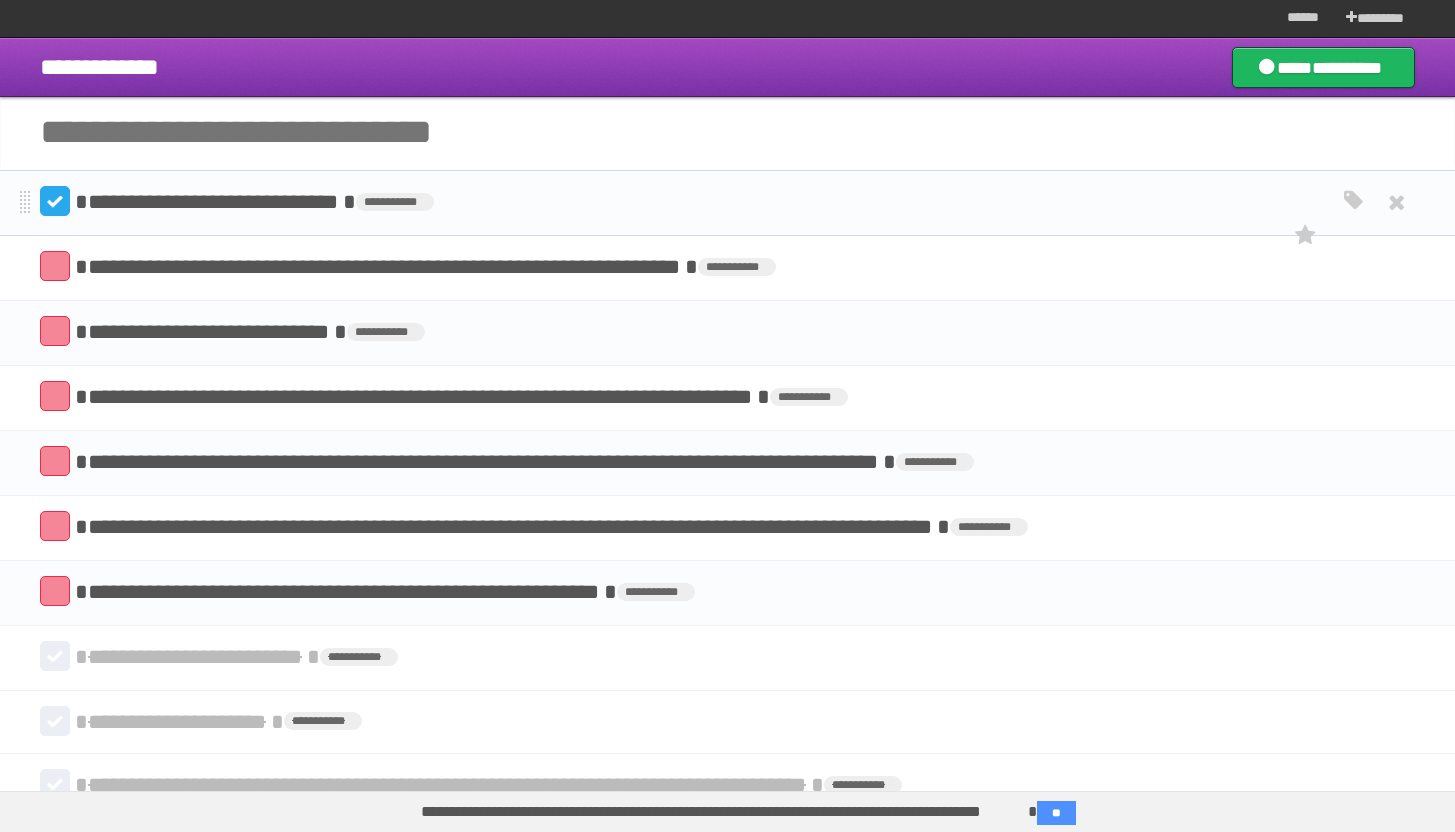 click at bounding box center [55, 201] 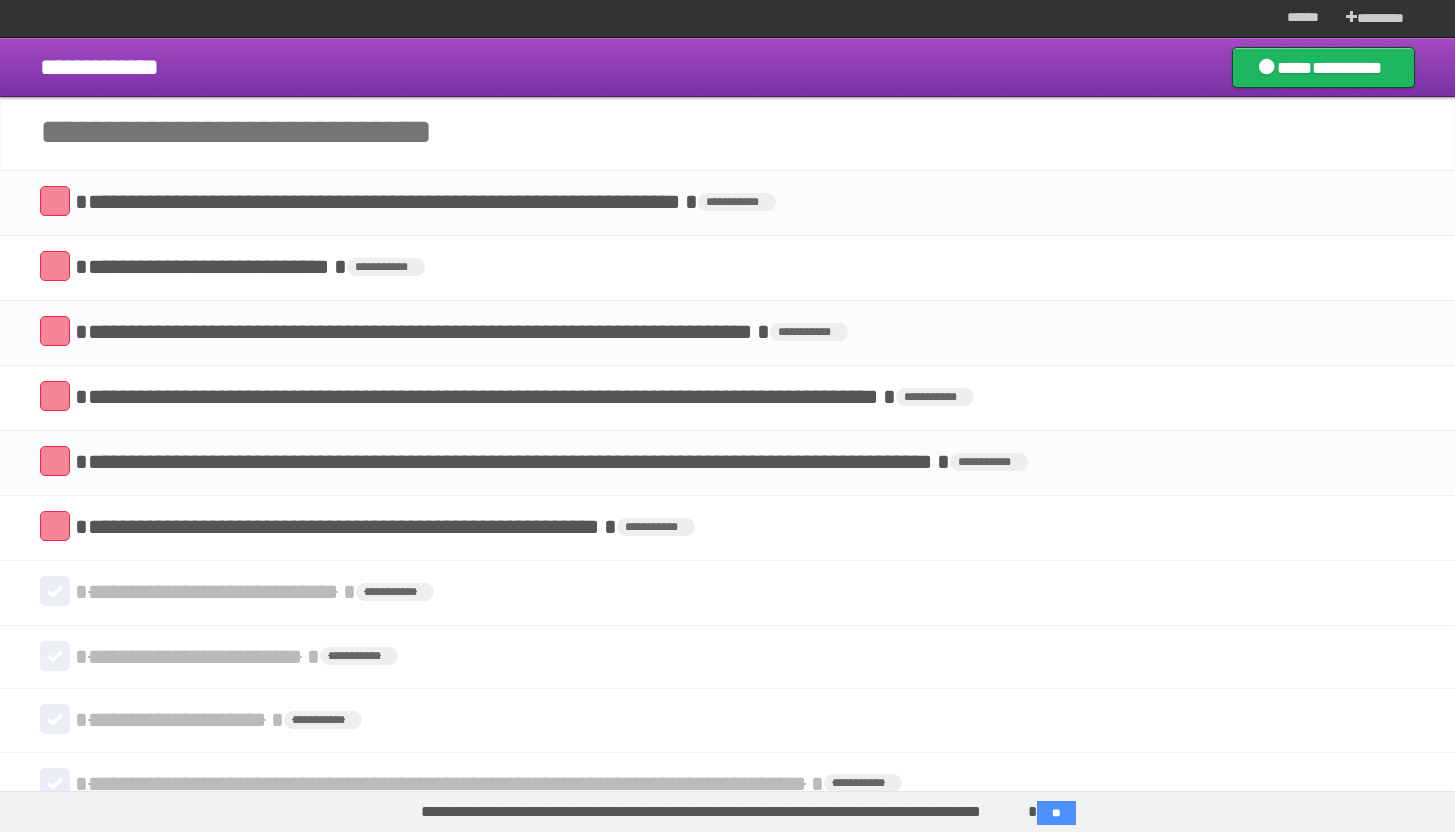 click on "**********" at bounding box center (727, 132) 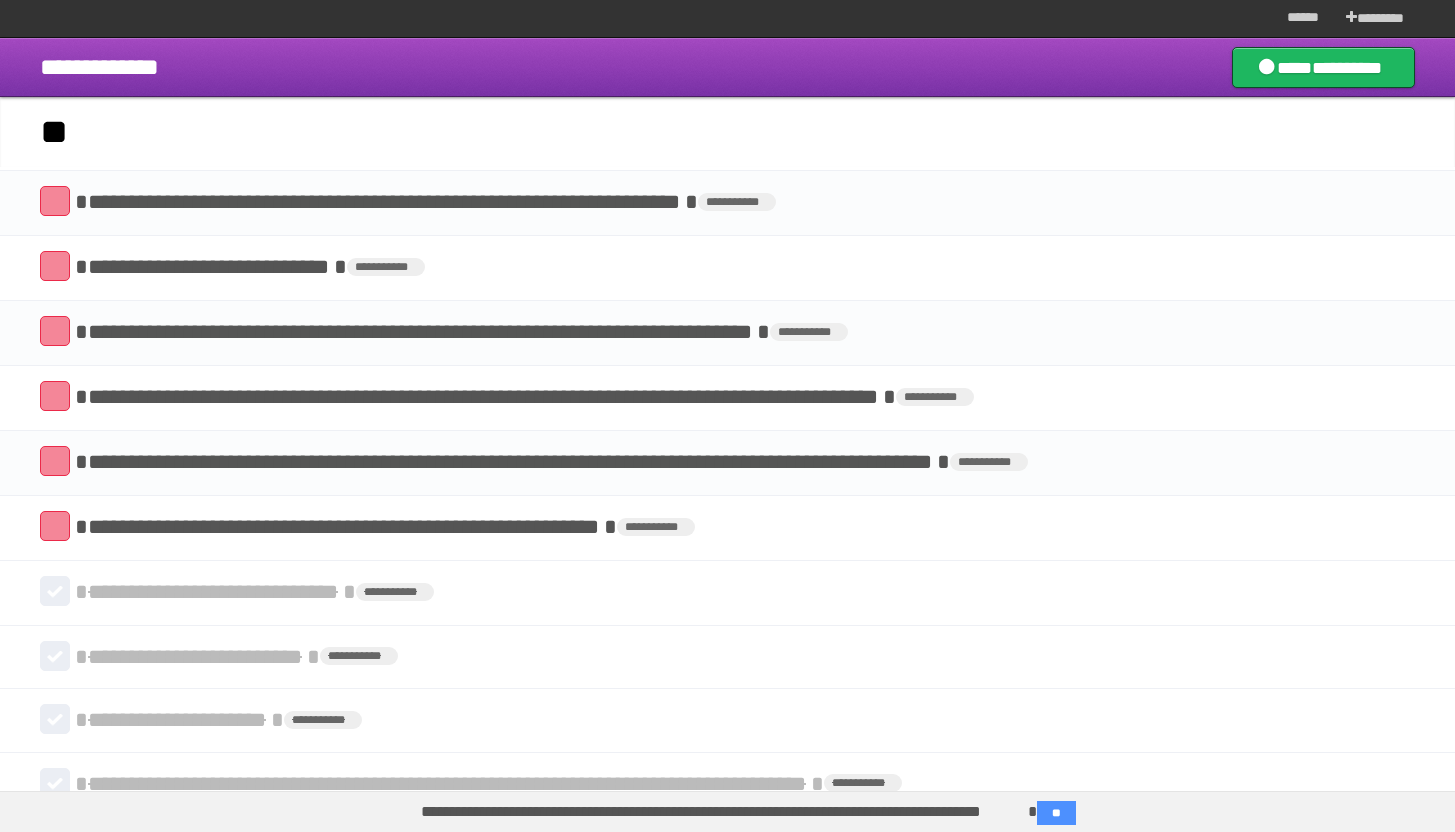 type on "*" 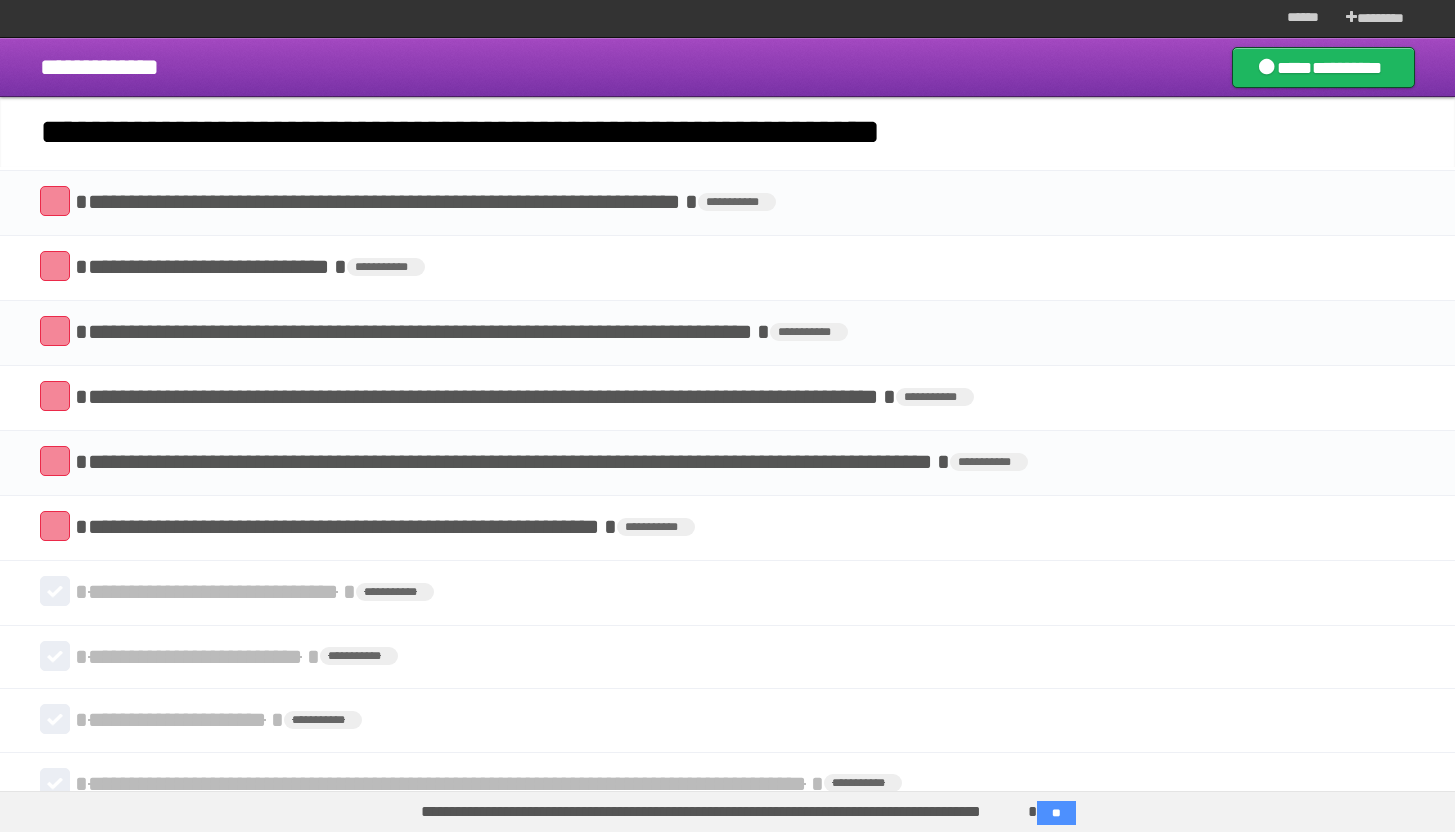 type on "**********" 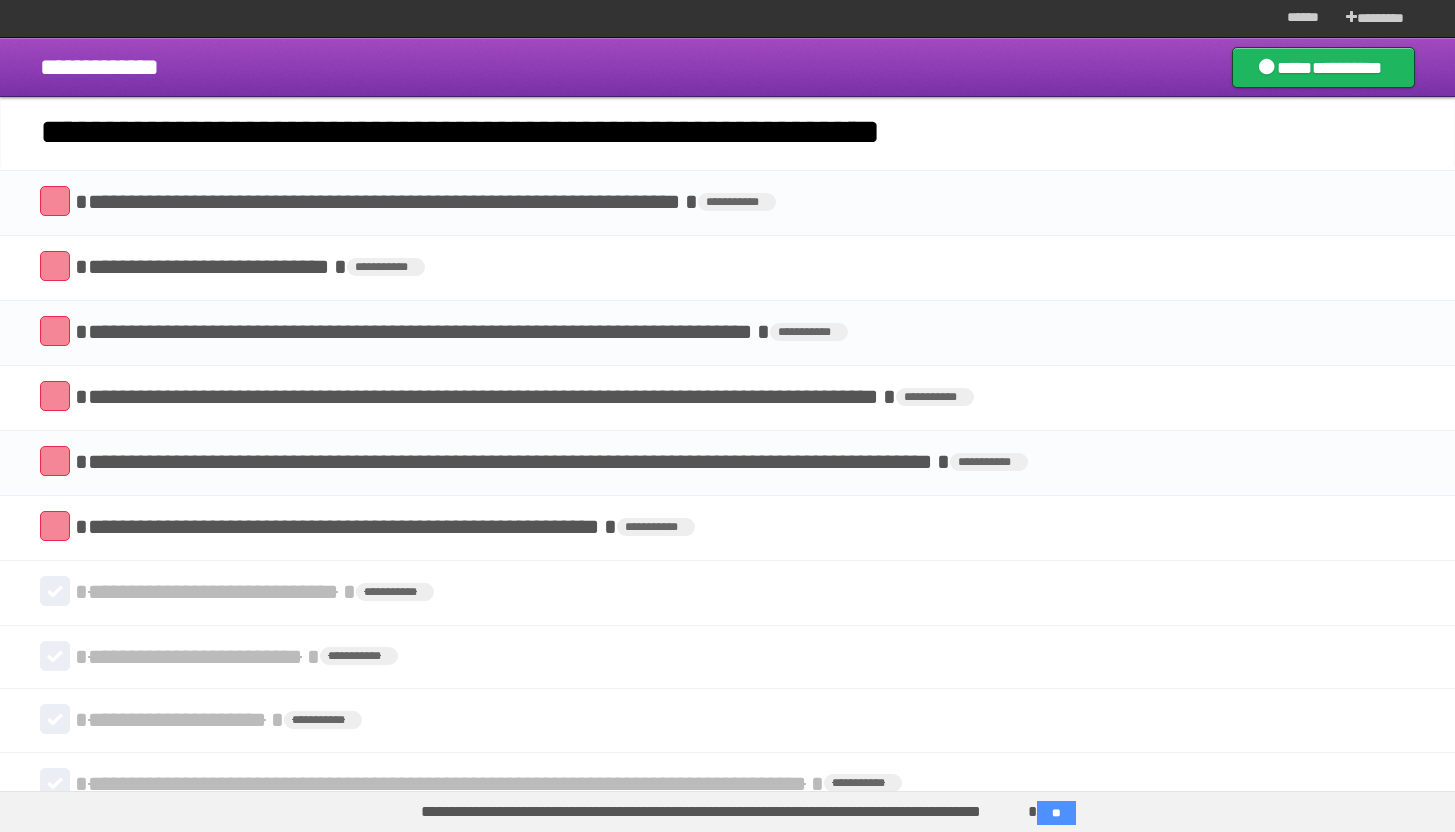 click on "*********" at bounding box center [0, 0] 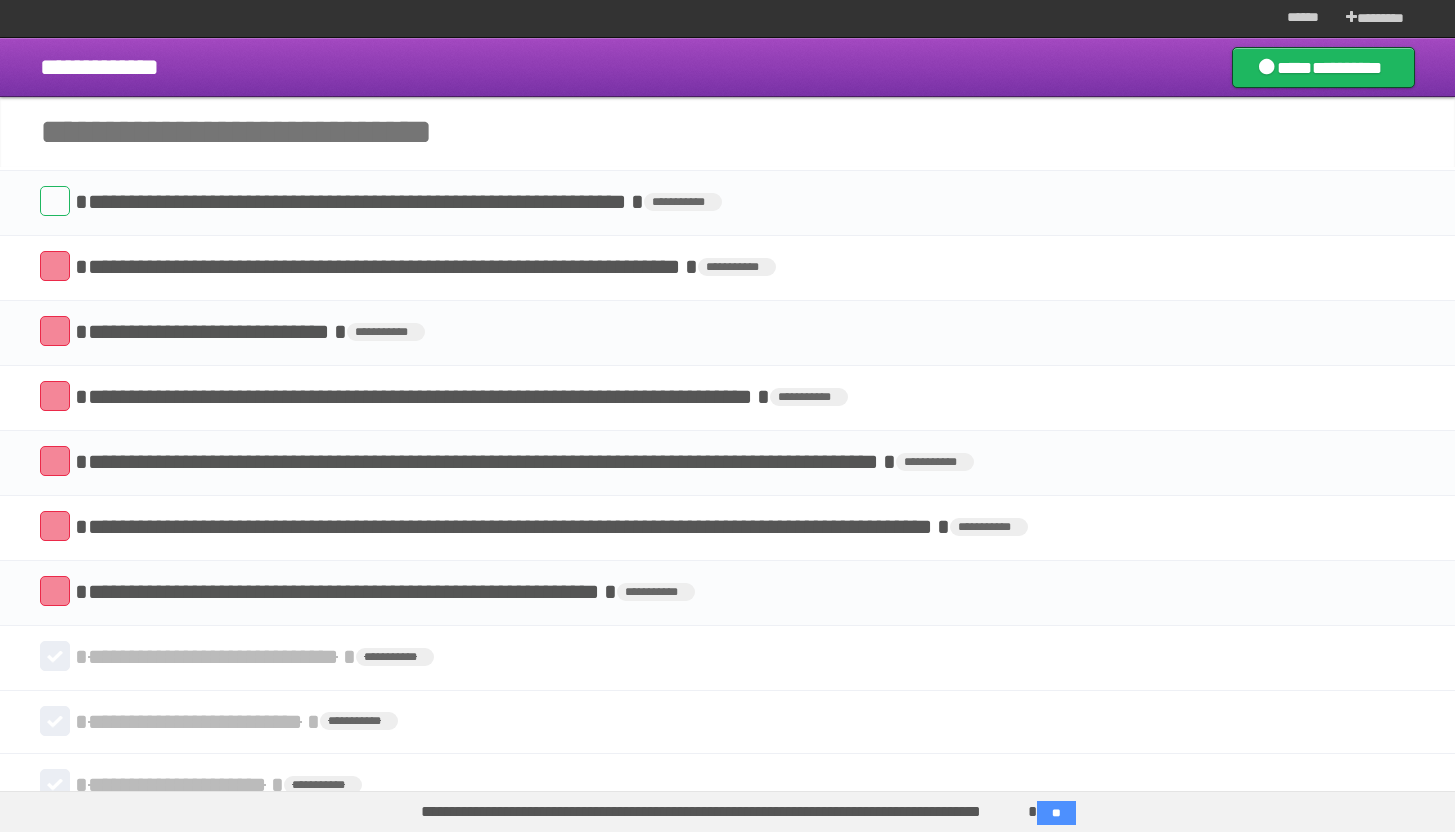 click on "**********" at bounding box center (727, 132) 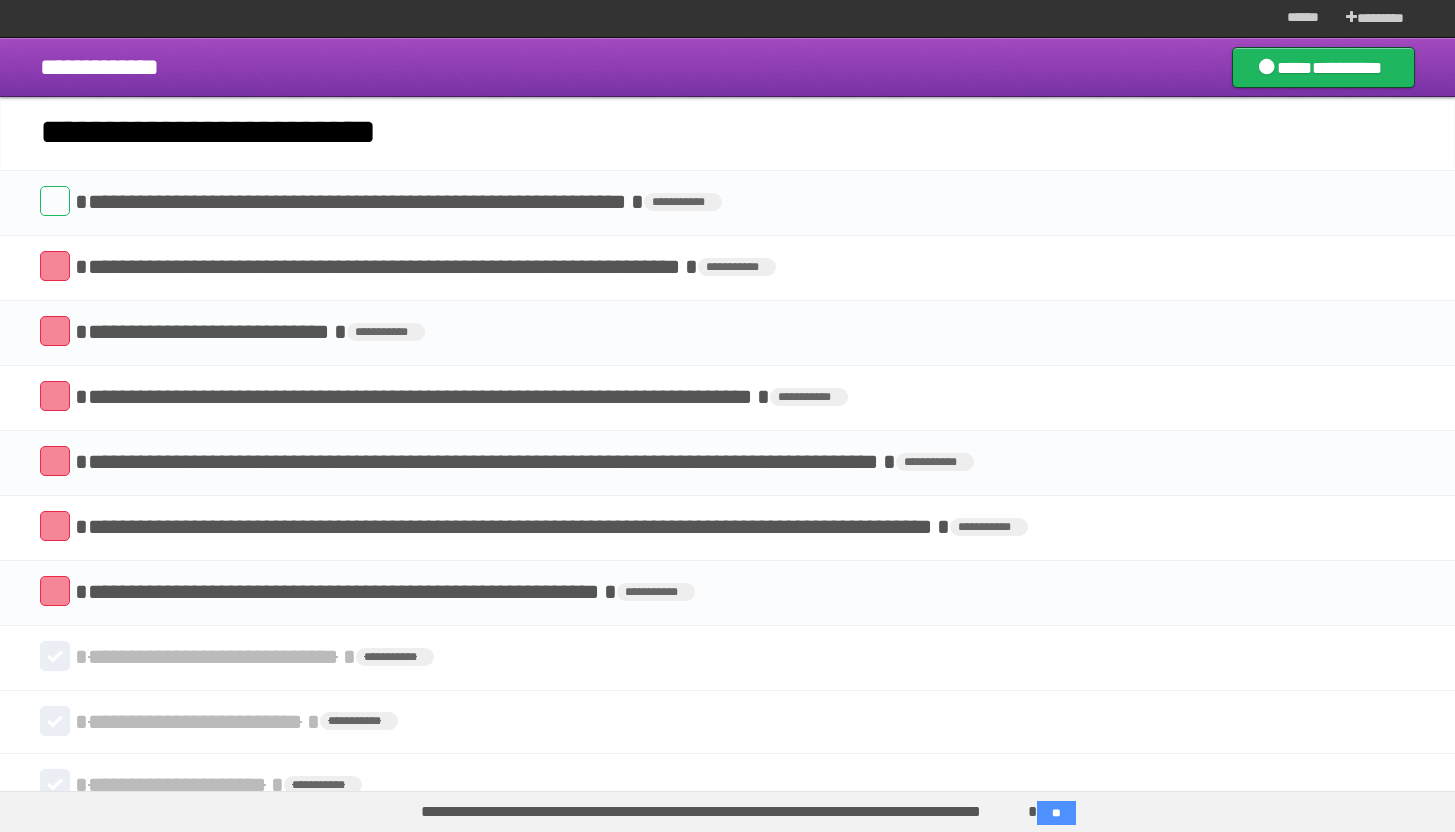 type on "**********" 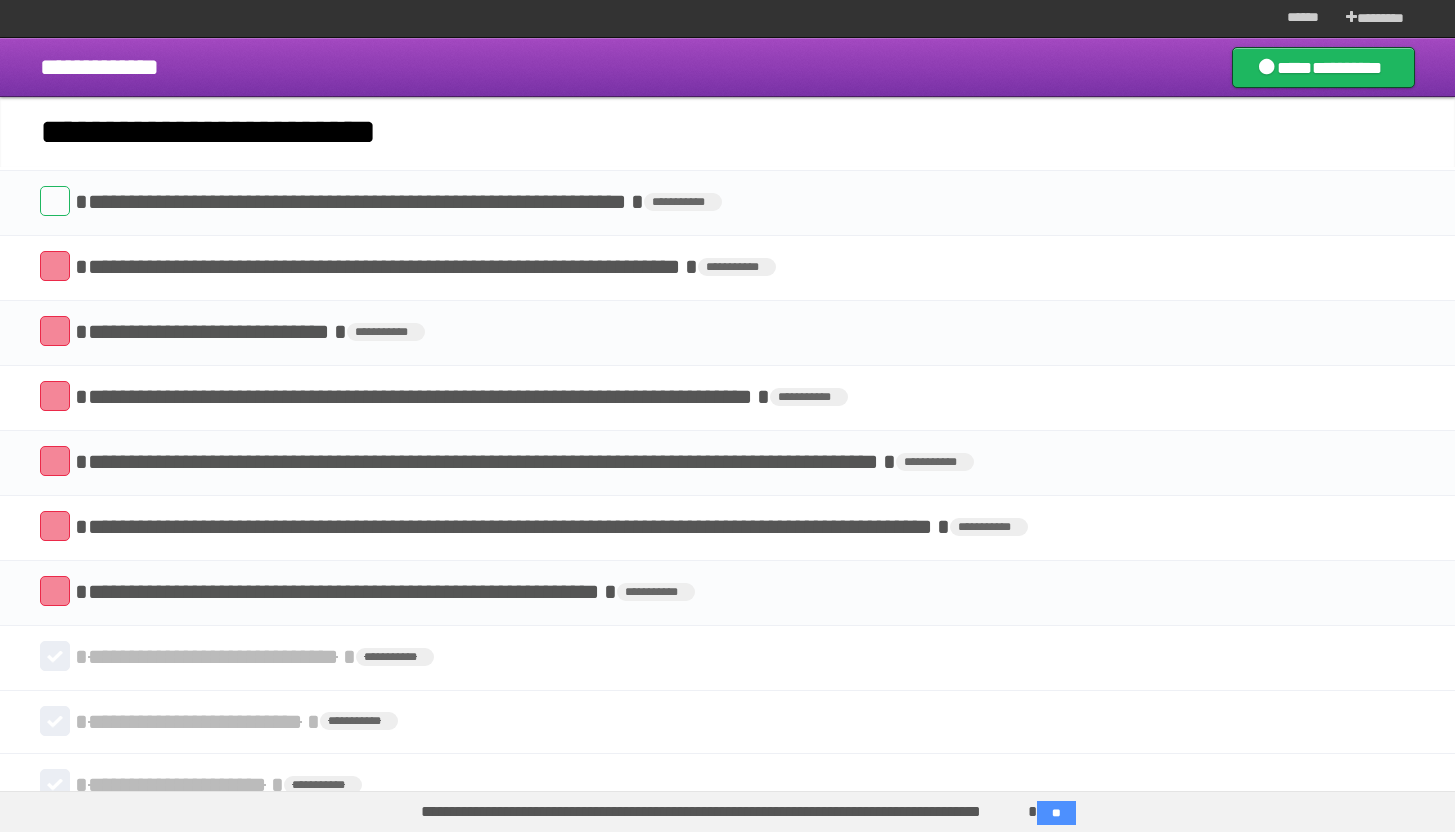 click on "*********" at bounding box center [0, 0] 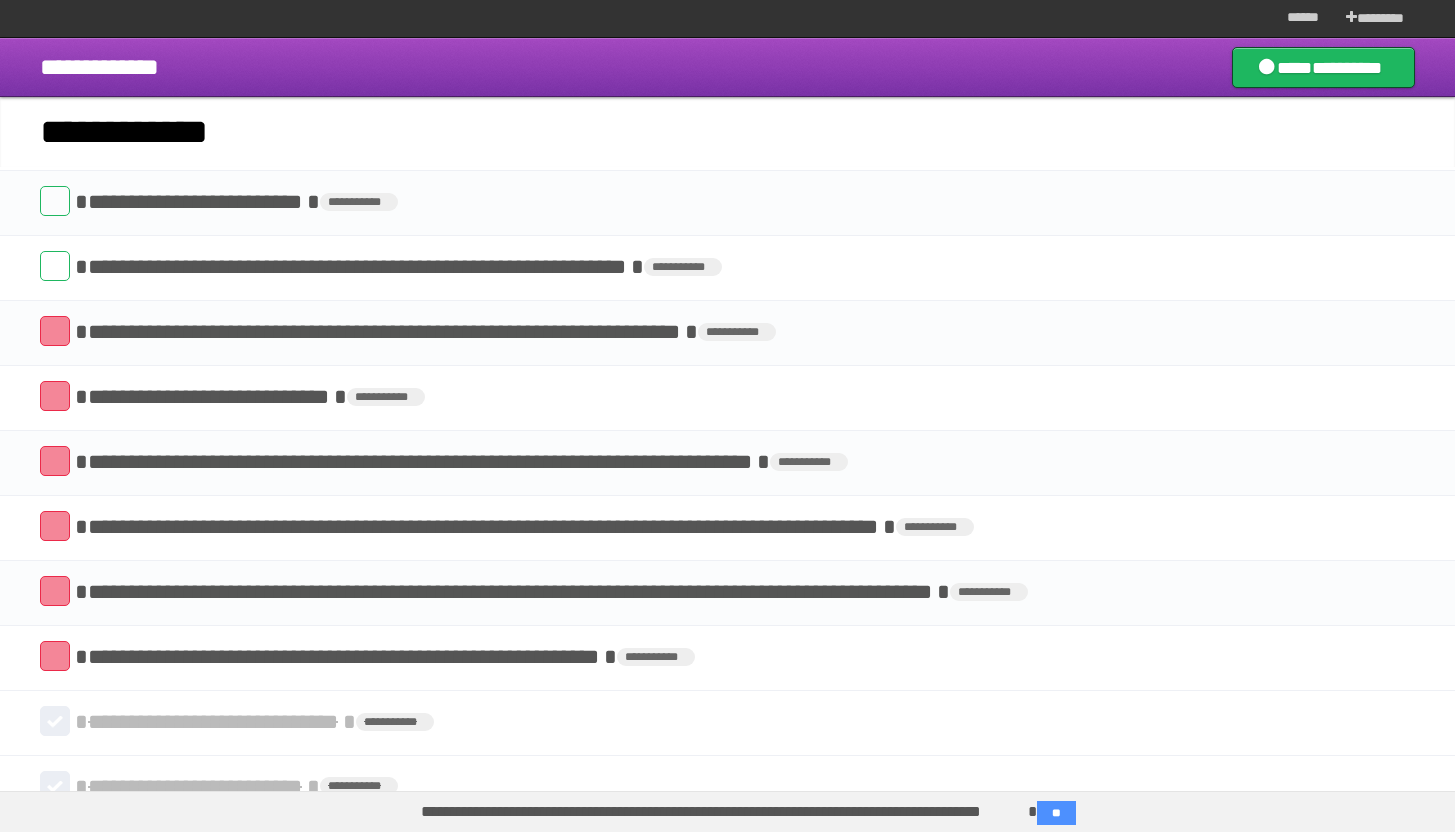 type on "**********" 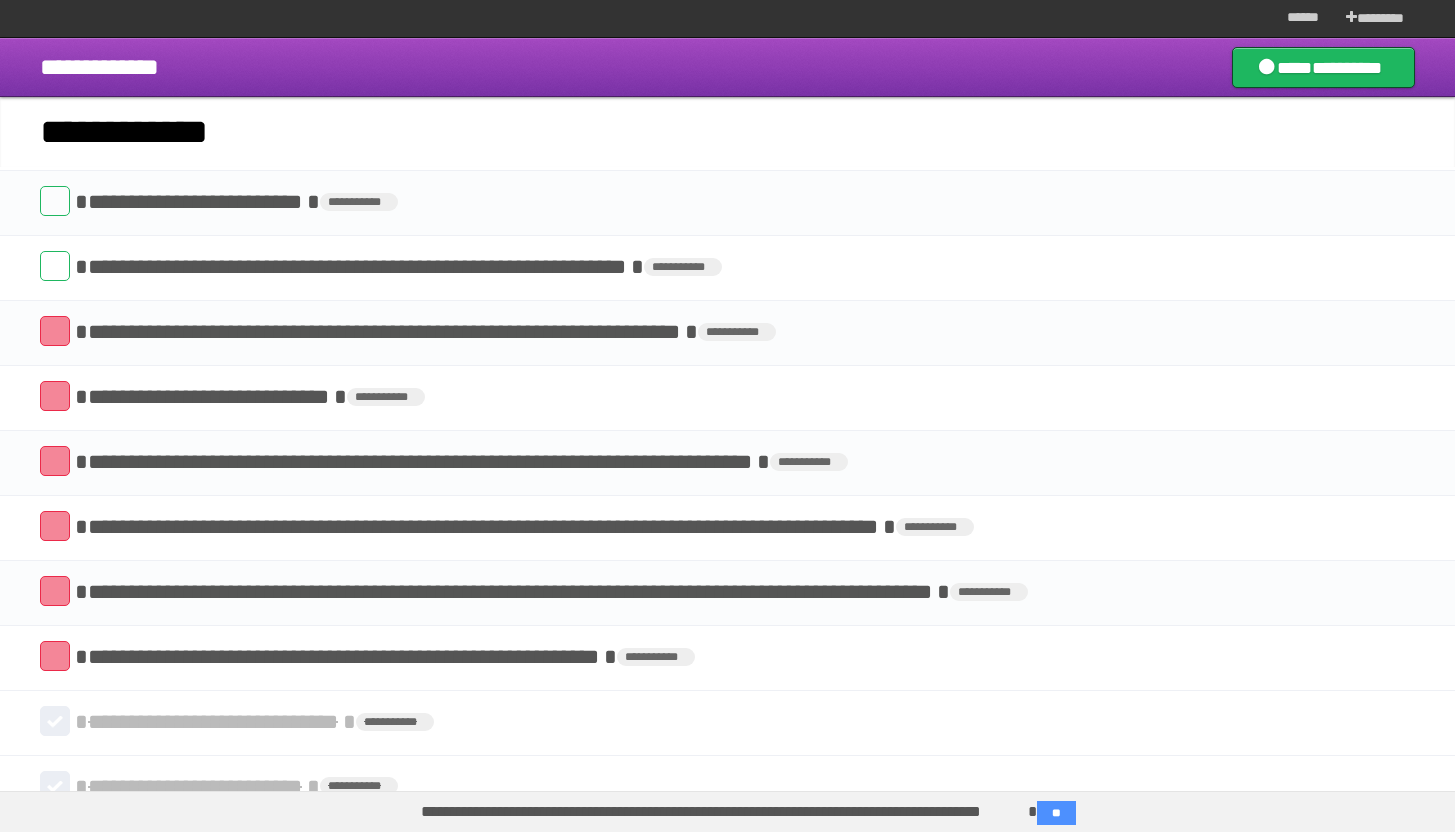 click on "*********" at bounding box center [0, 0] 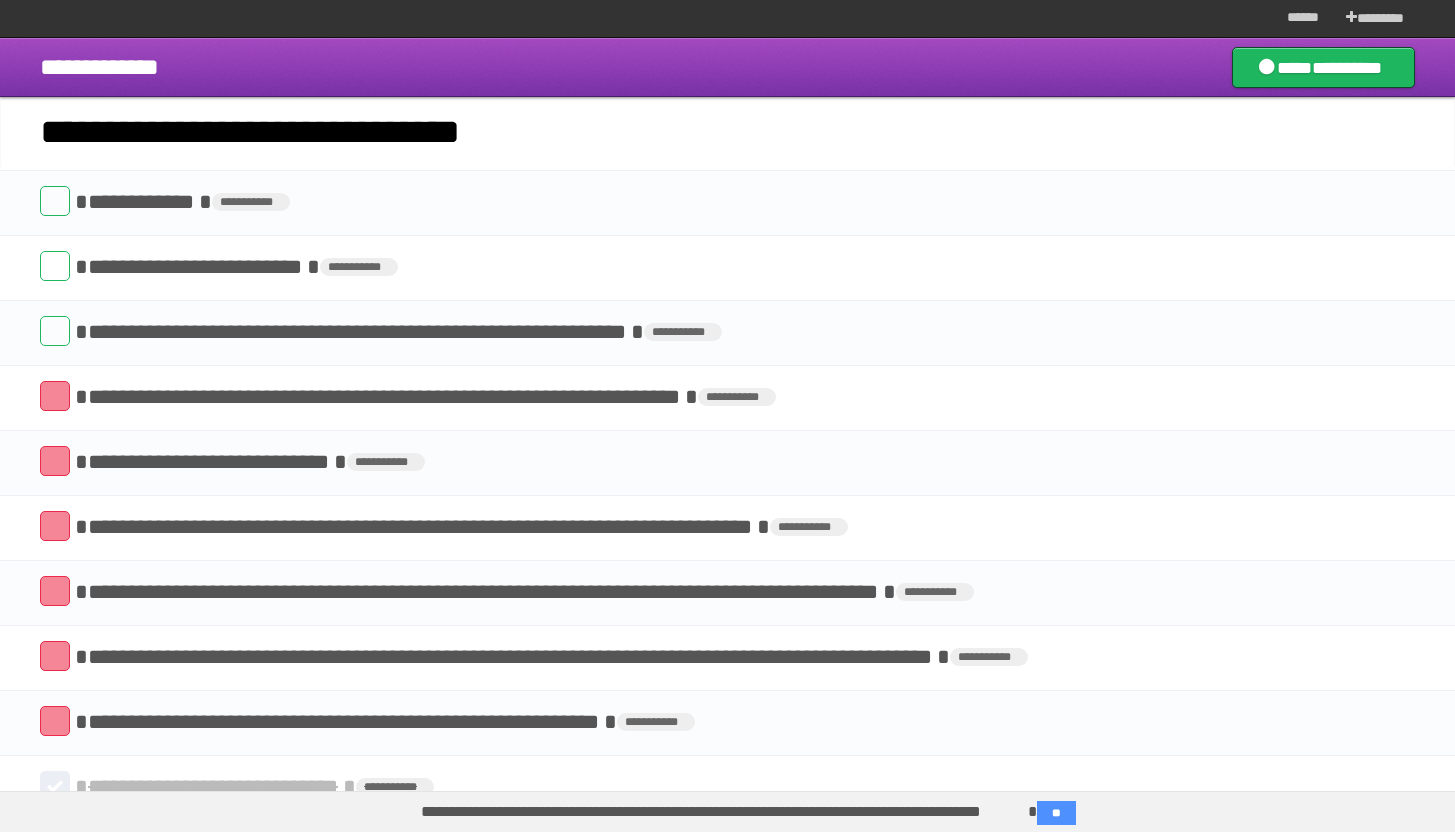 type on "**********" 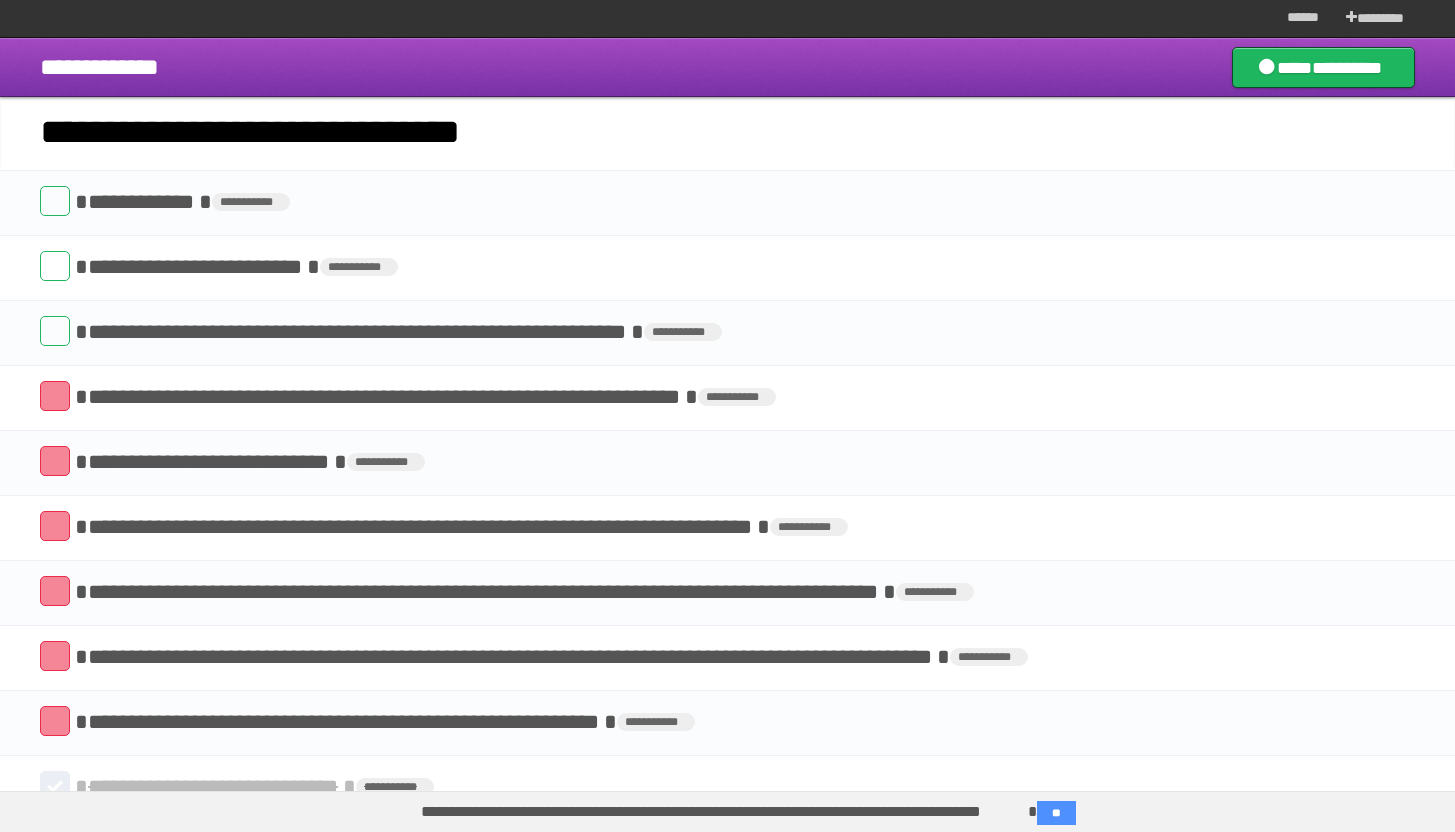 click on "*********" at bounding box center (0, 0) 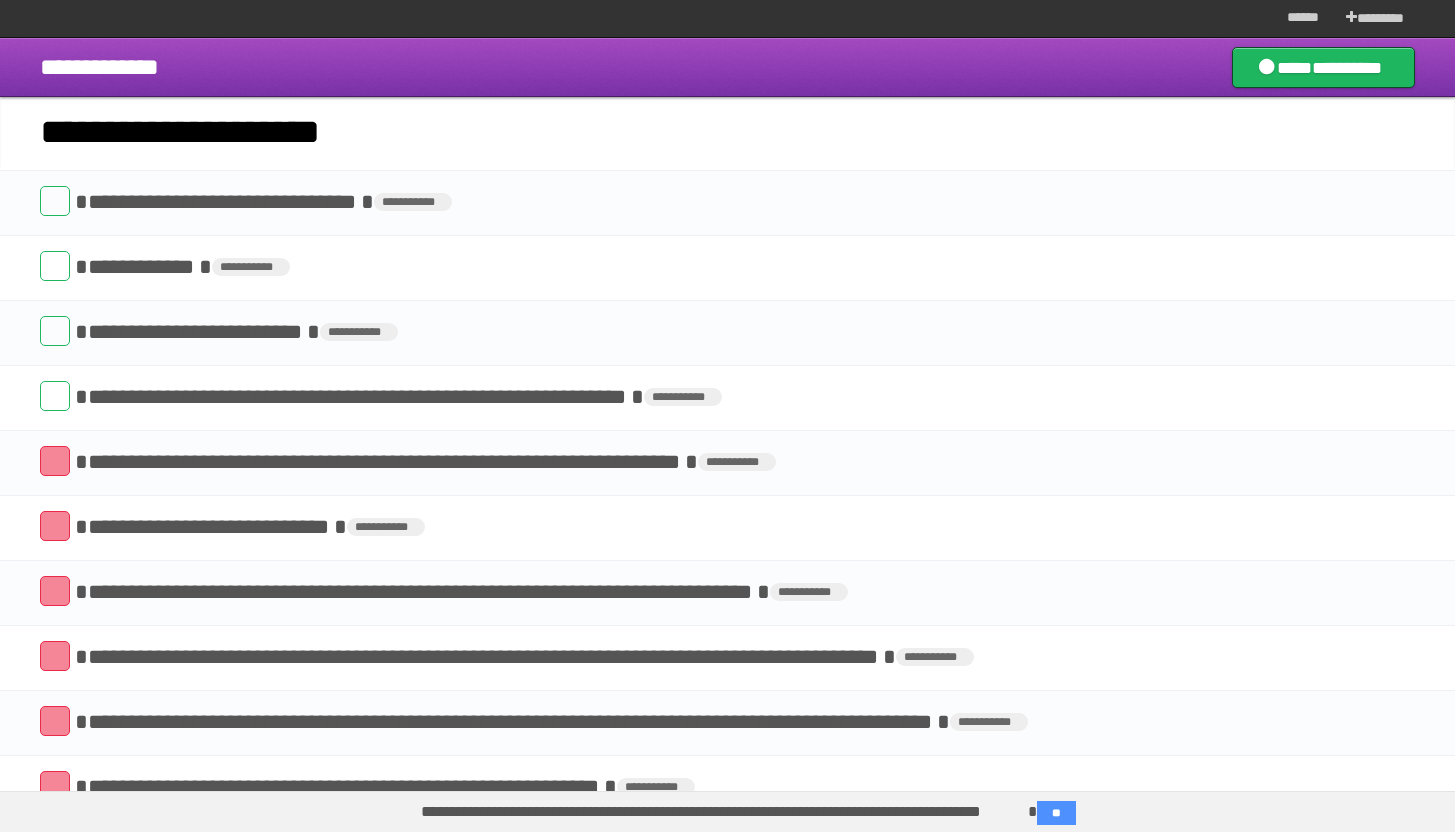type on "**********" 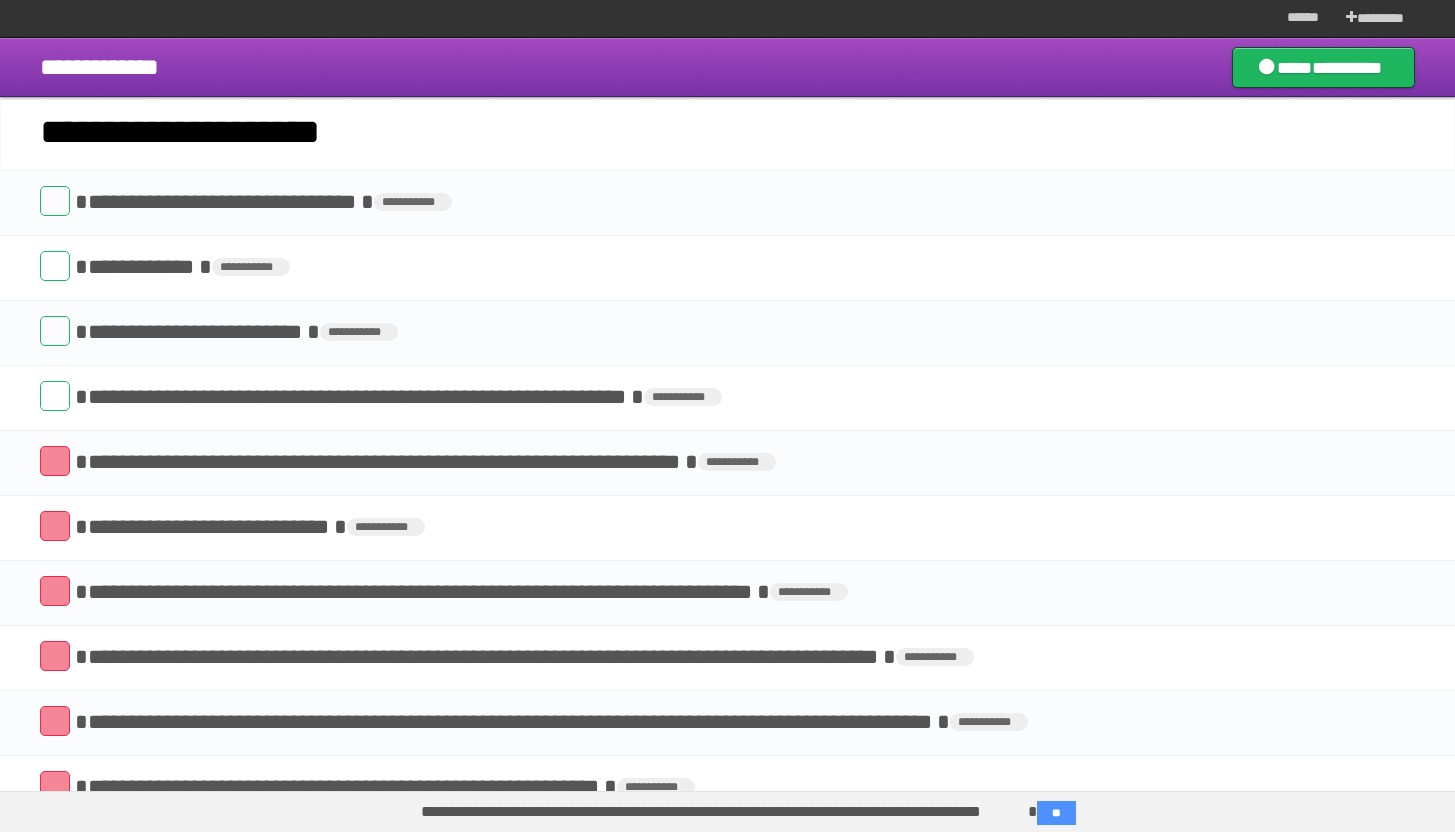 click on "*********" at bounding box center [0, 0] 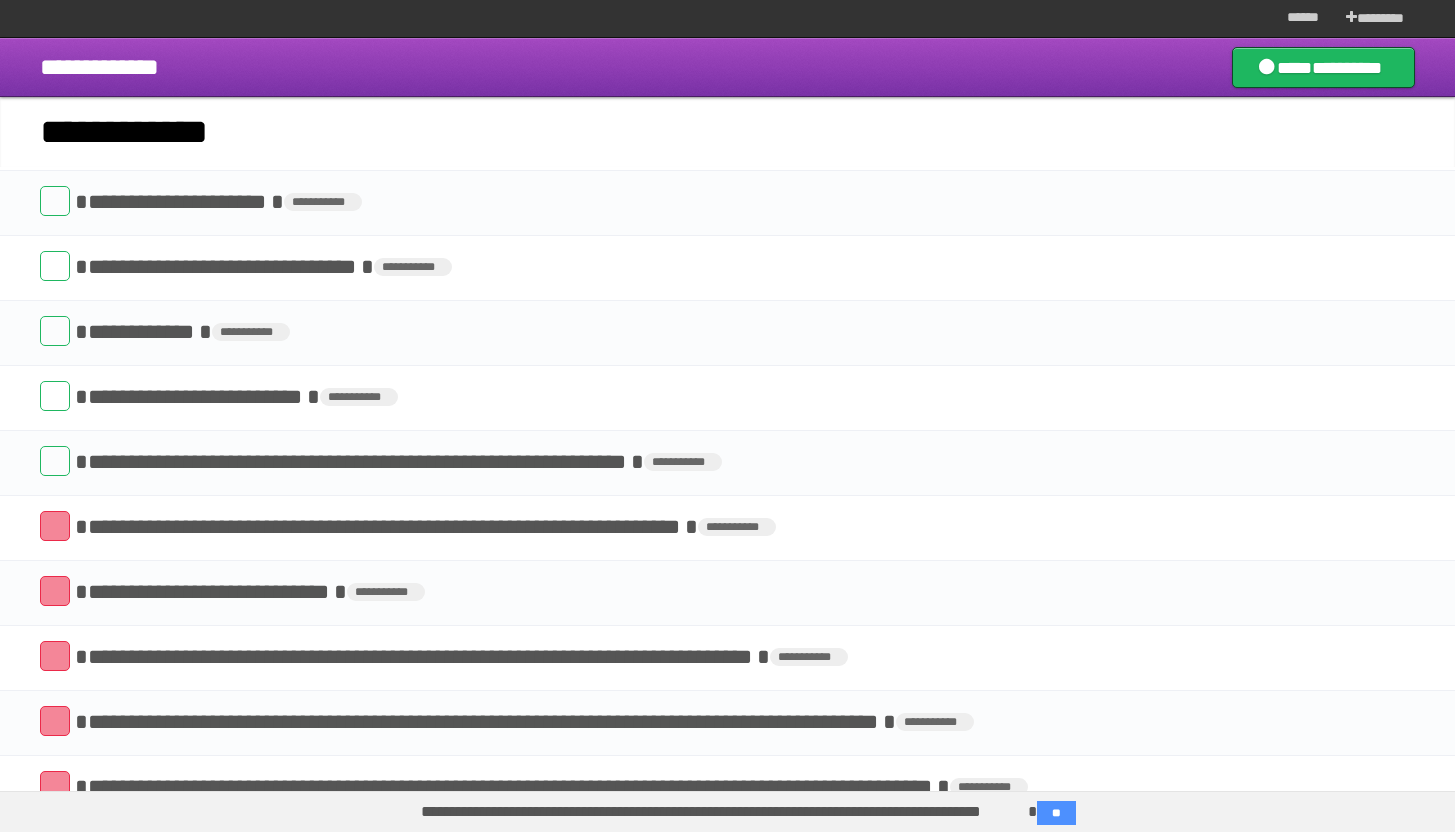 type on "**********" 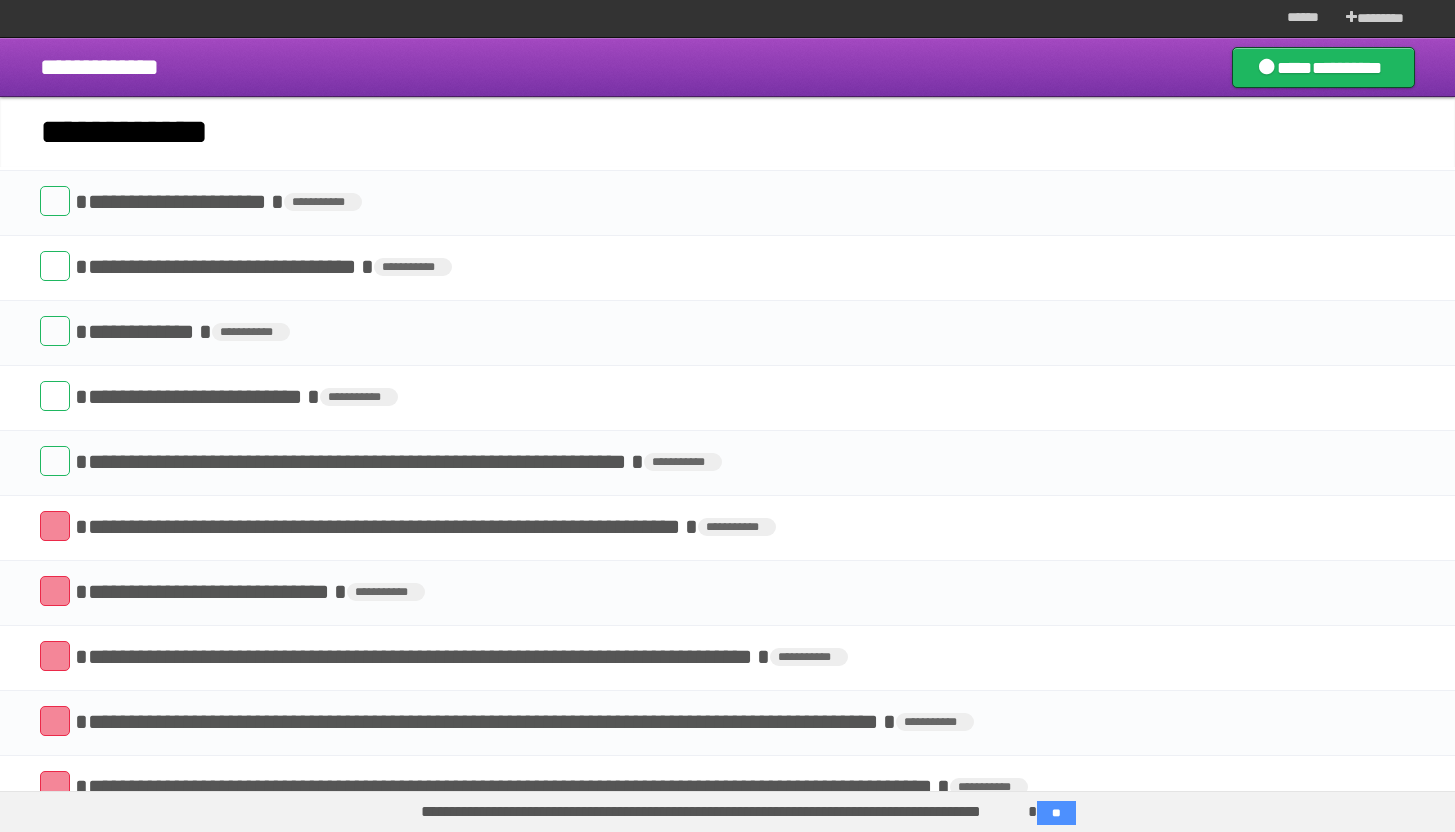 click on "*********" at bounding box center (0, 0) 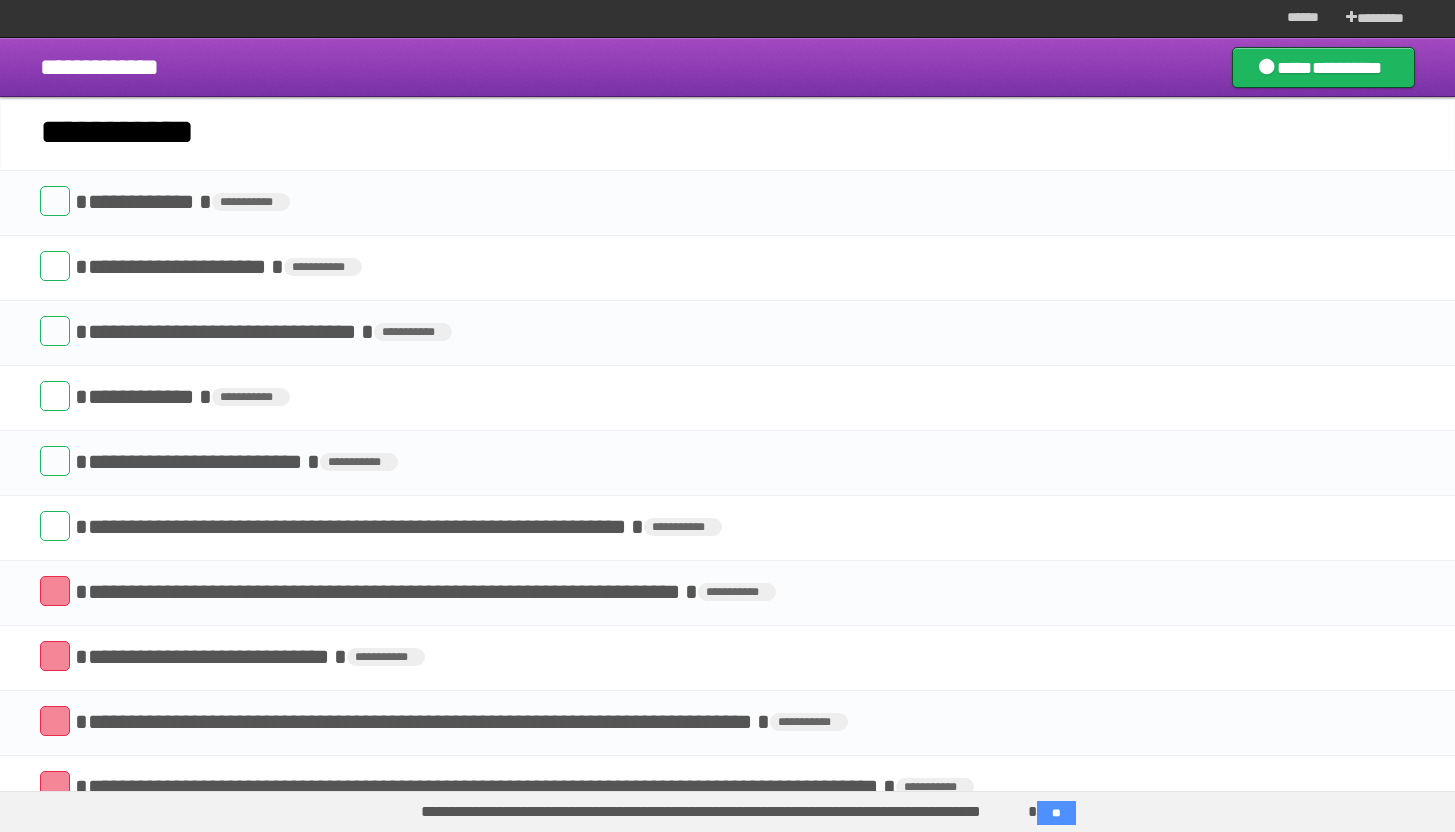 type on "**********" 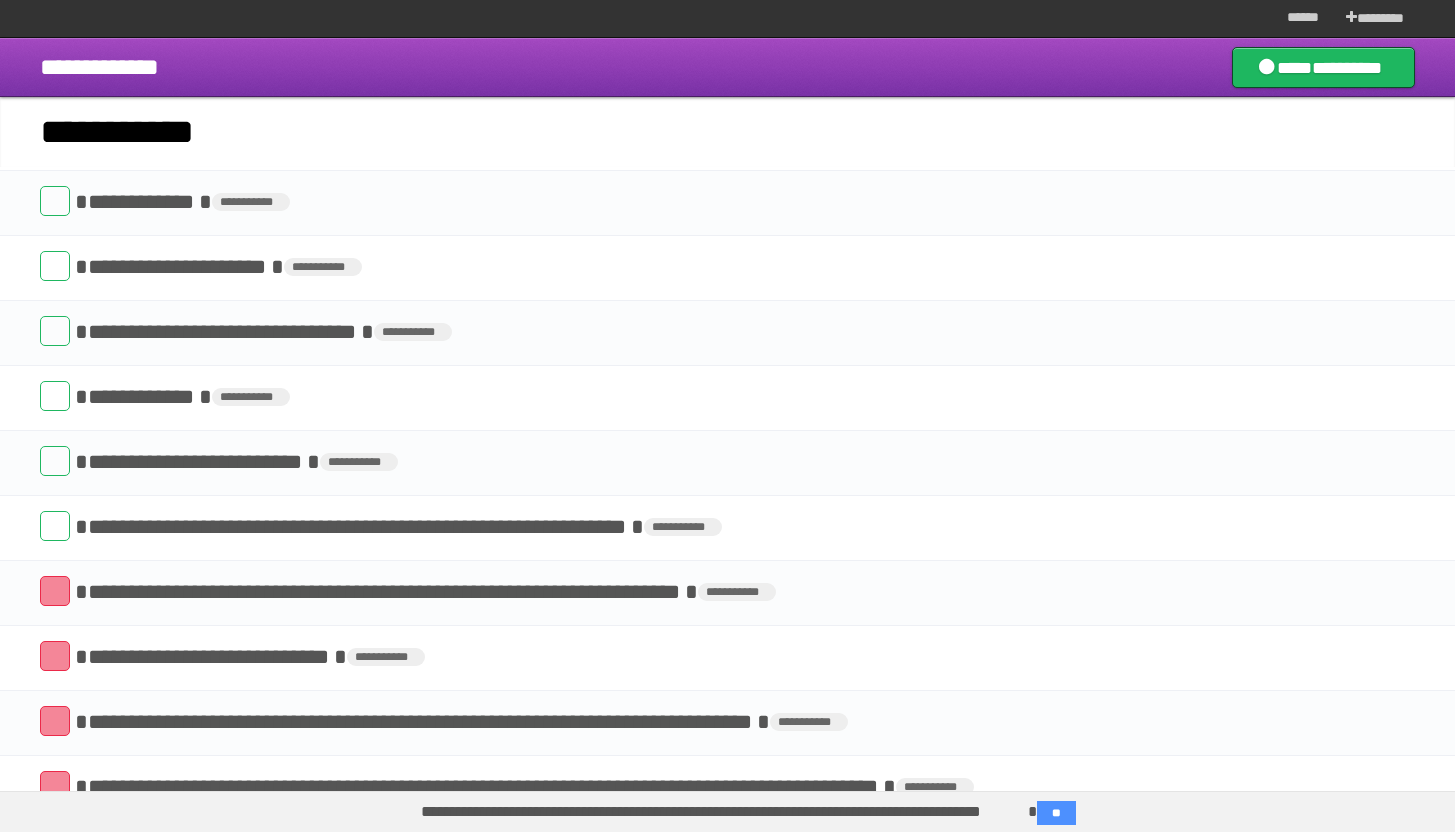 click on "*********" at bounding box center [0, 0] 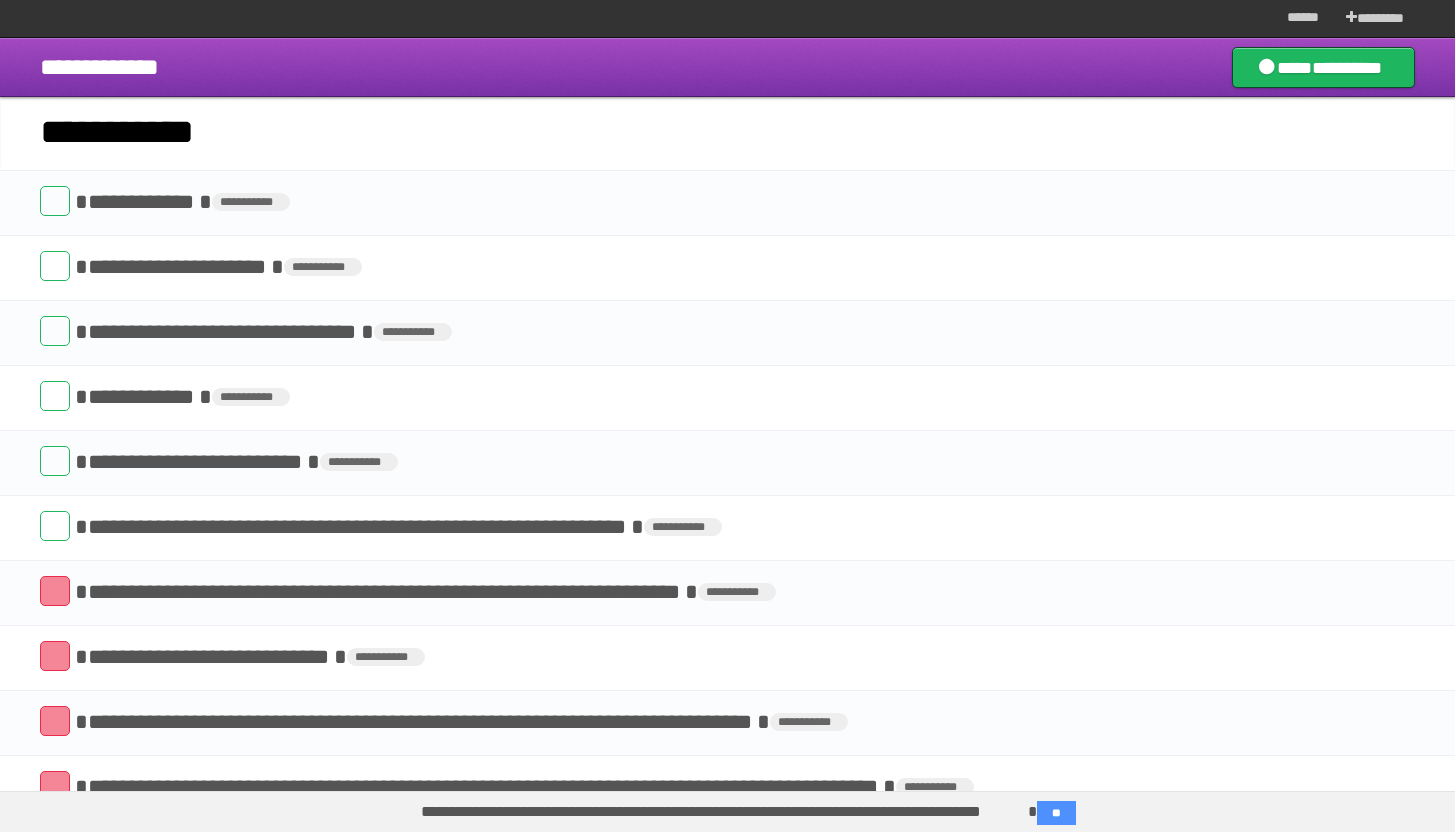 type 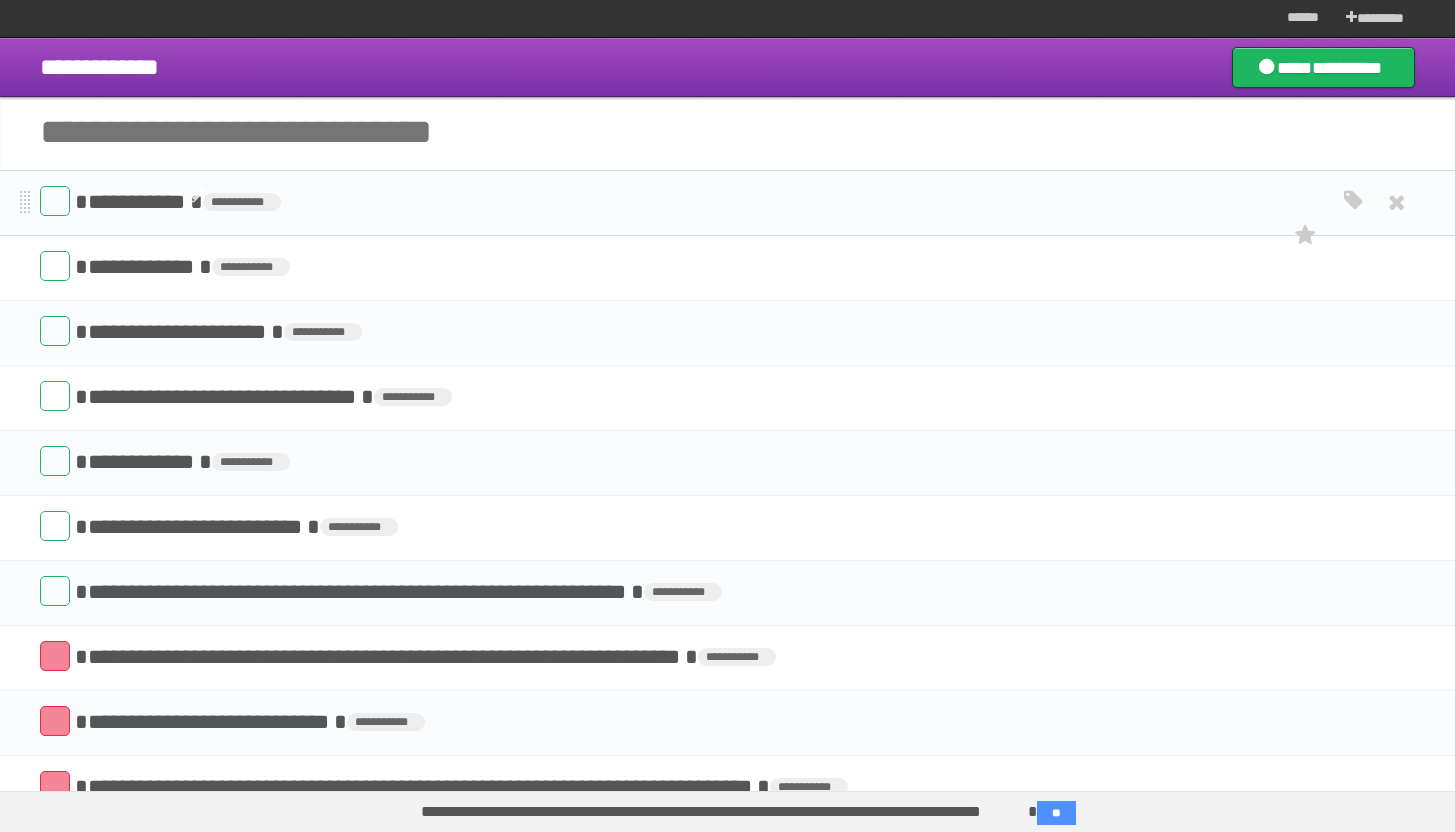 click on "**********" at bounding box center [139, 202] 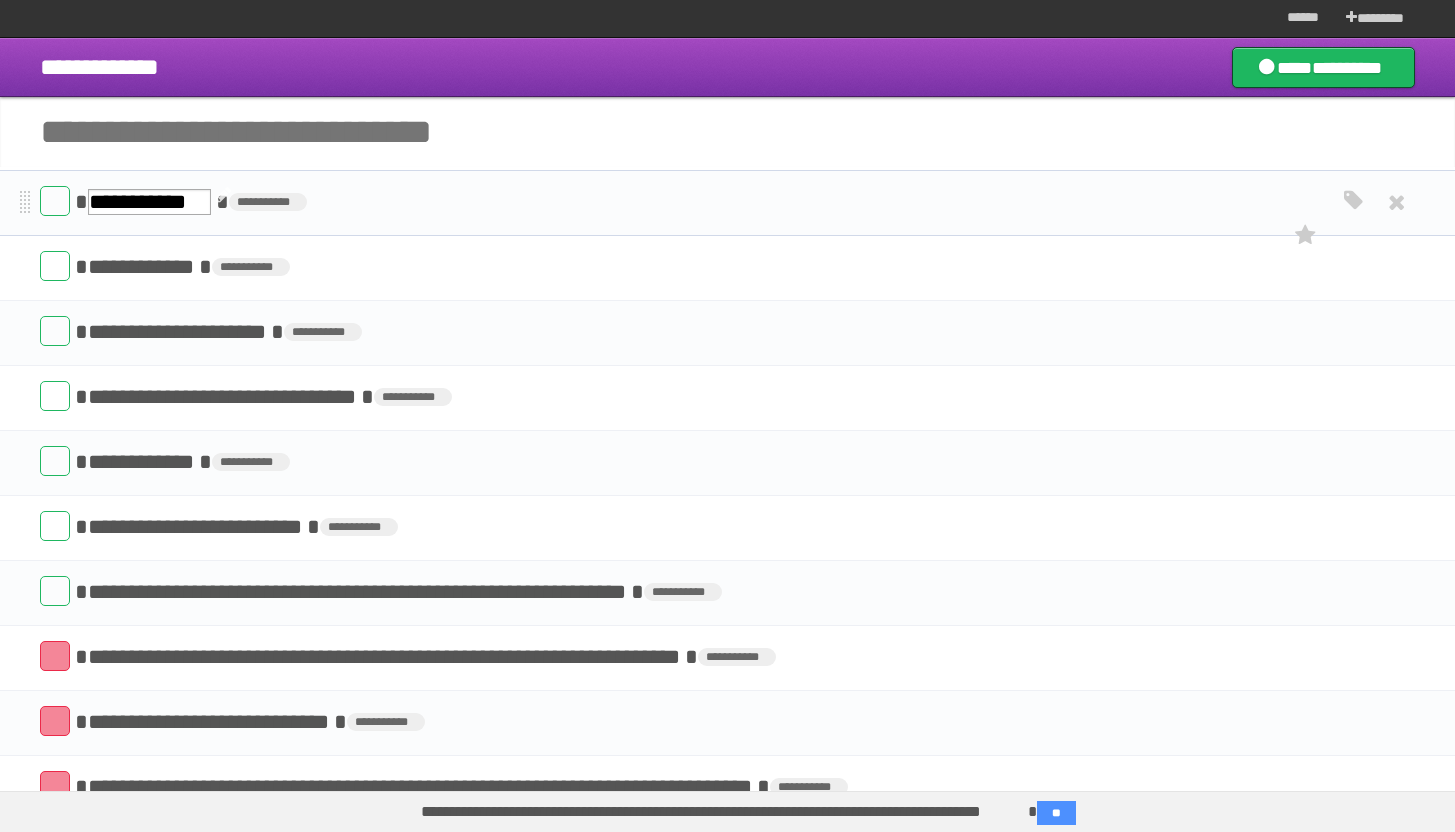 click on "**********" at bounding box center [149, 202] 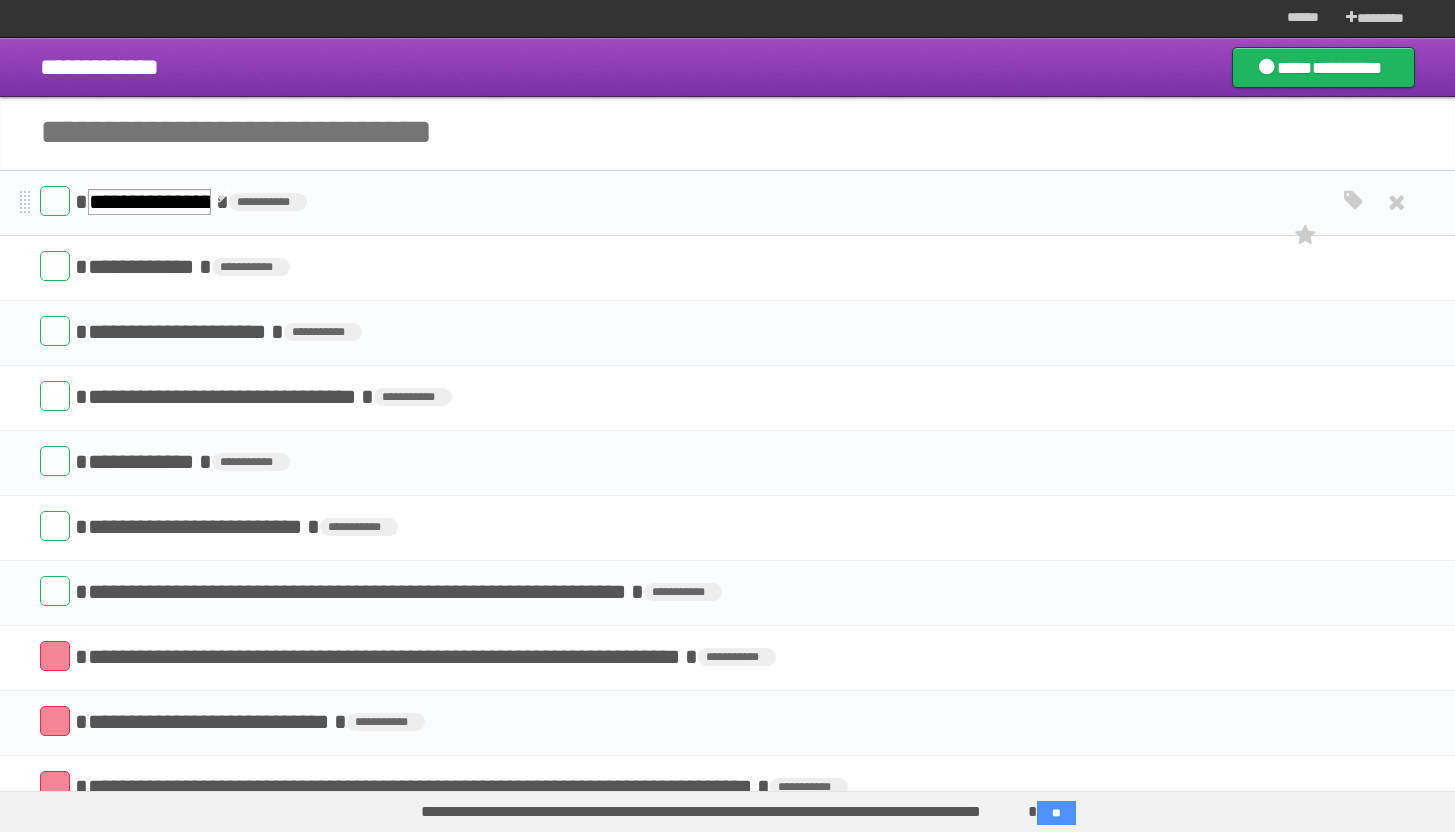 type on "**********" 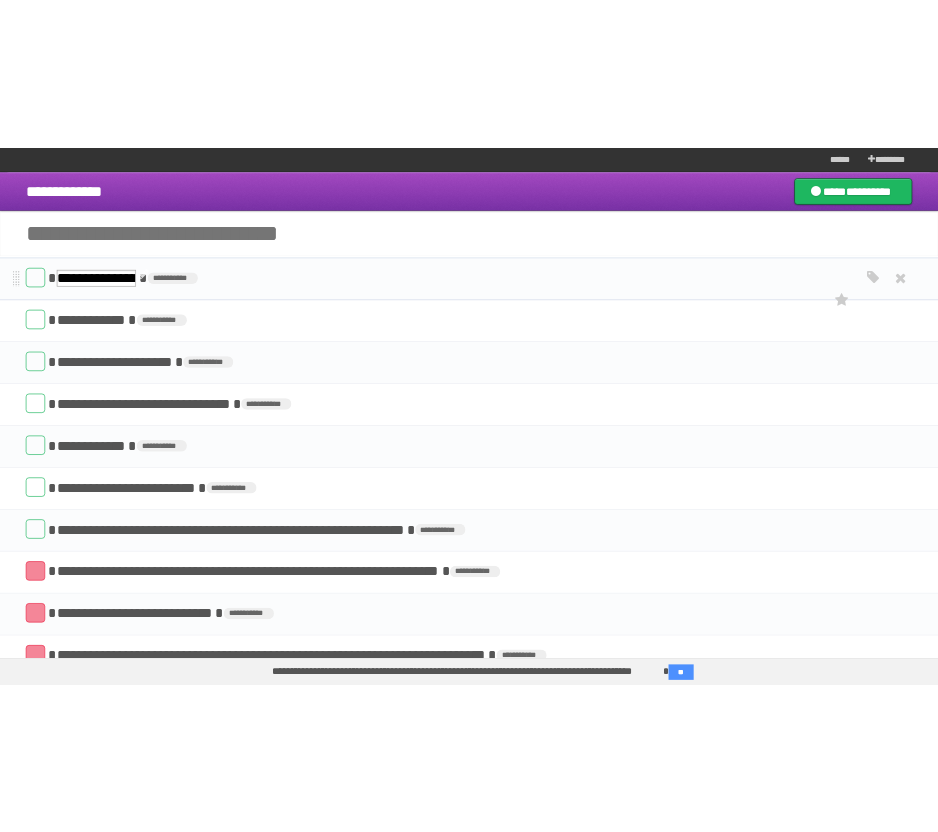 scroll, scrollTop: 0, scrollLeft: 5, axis: horizontal 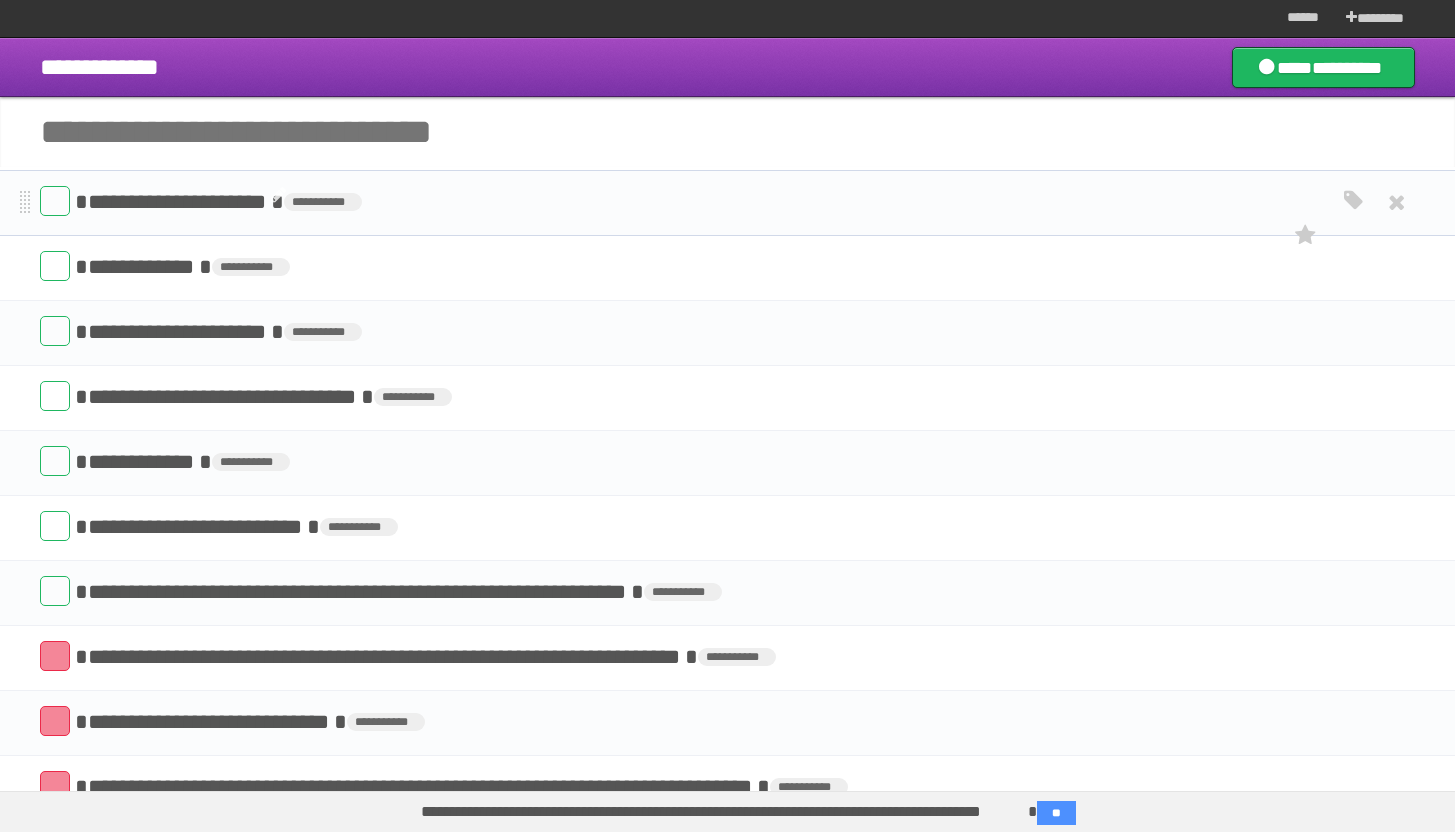 click on "**********" at bounding box center (727, 132) 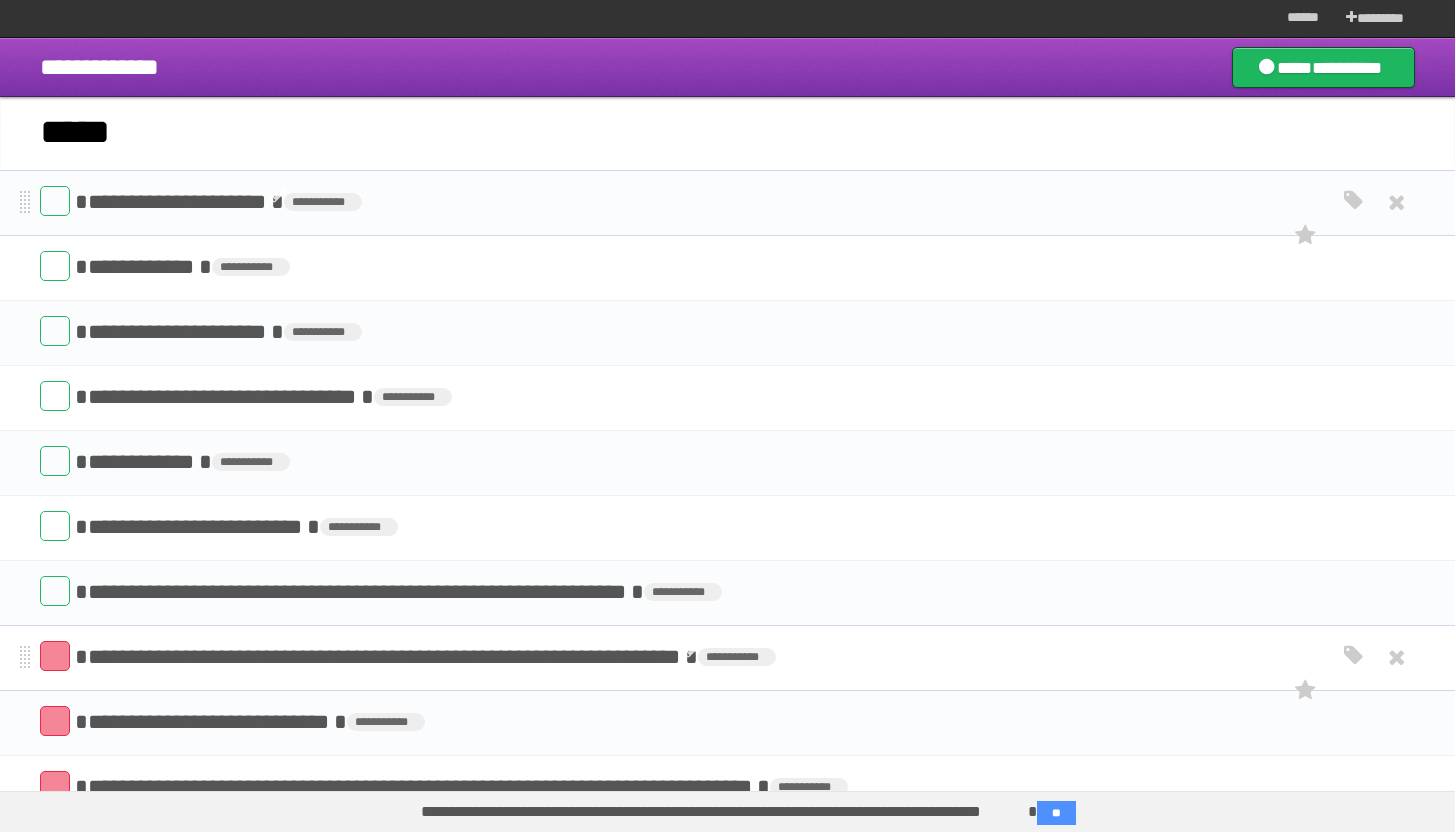 type on "****" 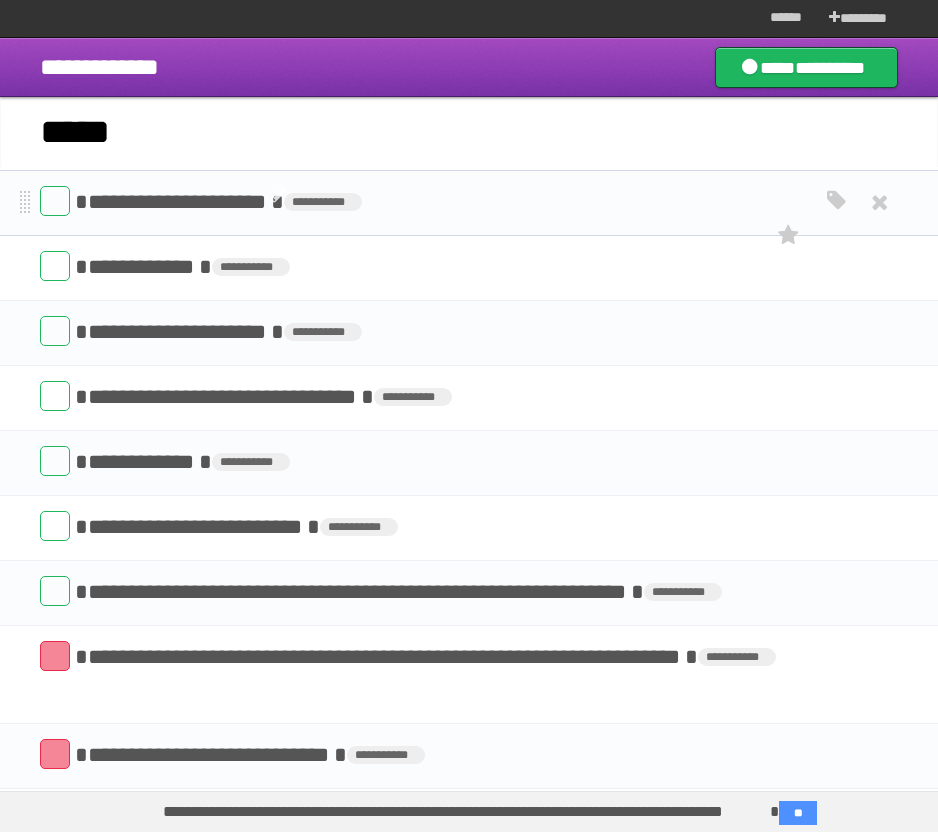 click on "****" at bounding box center (469, 132) 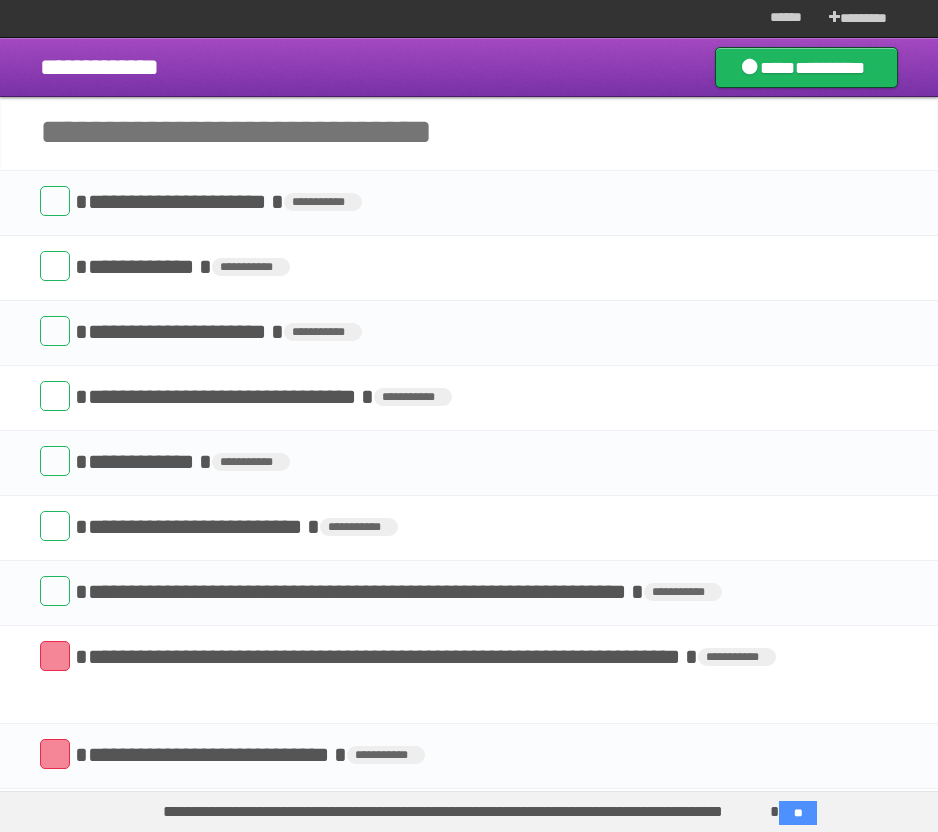 scroll, scrollTop: 0, scrollLeft: 0, axis: both 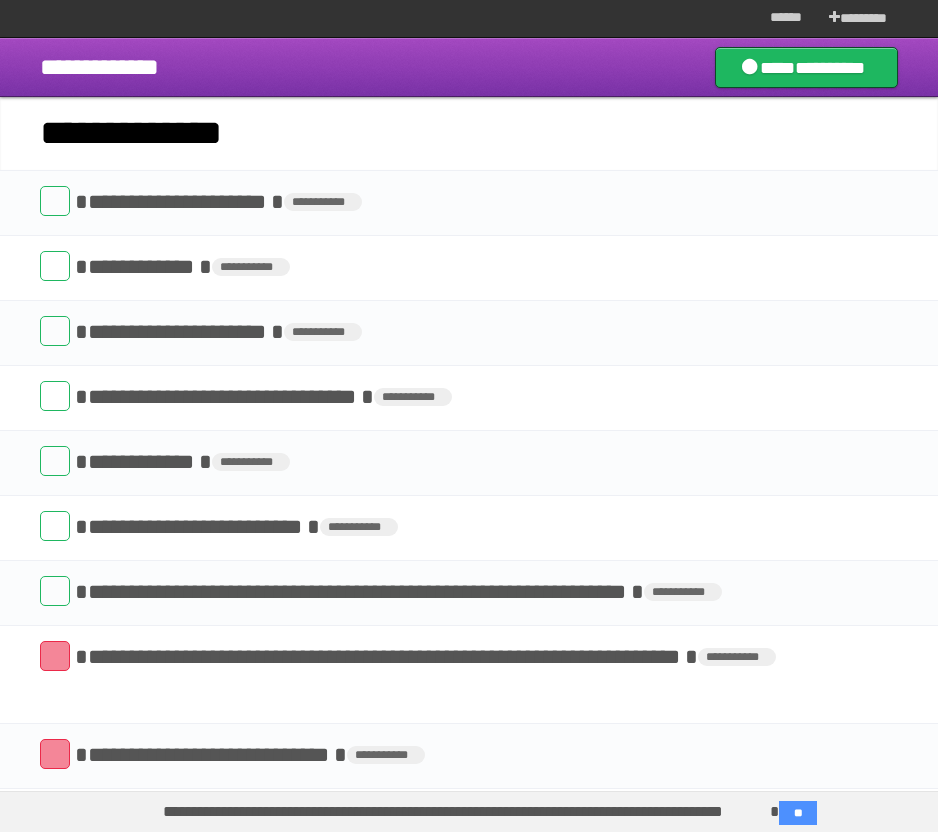 drag, startPoint x: 45, startPoint y: 128, endPoint x: 952, endPoint y: 143, distance: 907.124 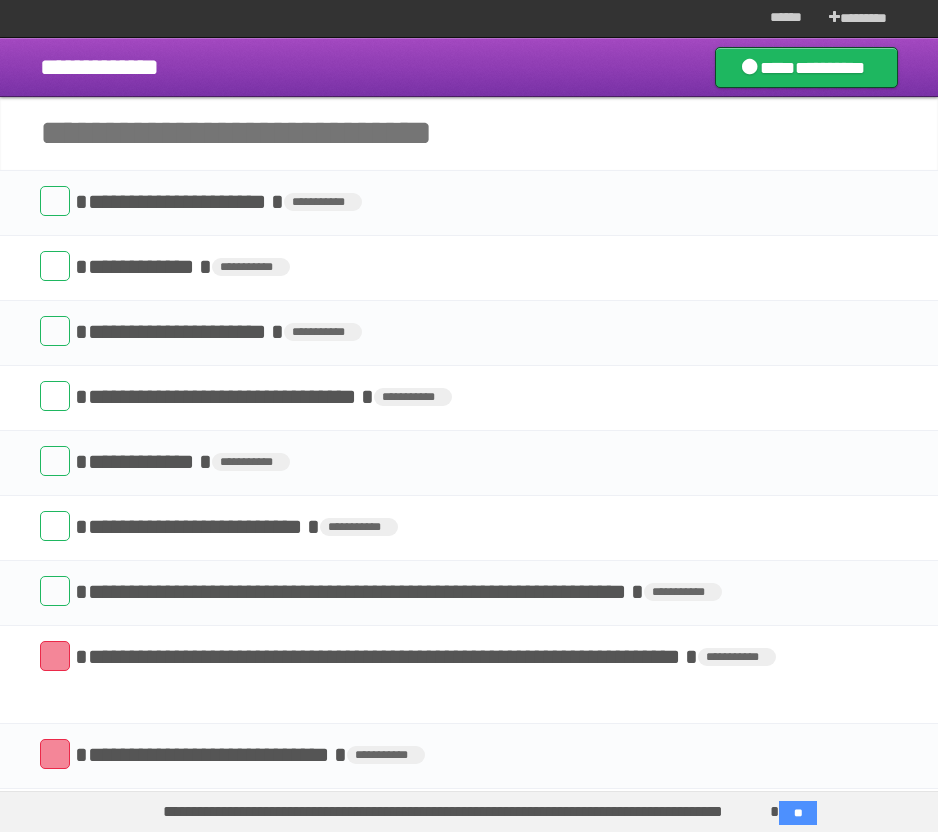 scroll, scrollTop: 0, scrollLeft: 0, axis: both 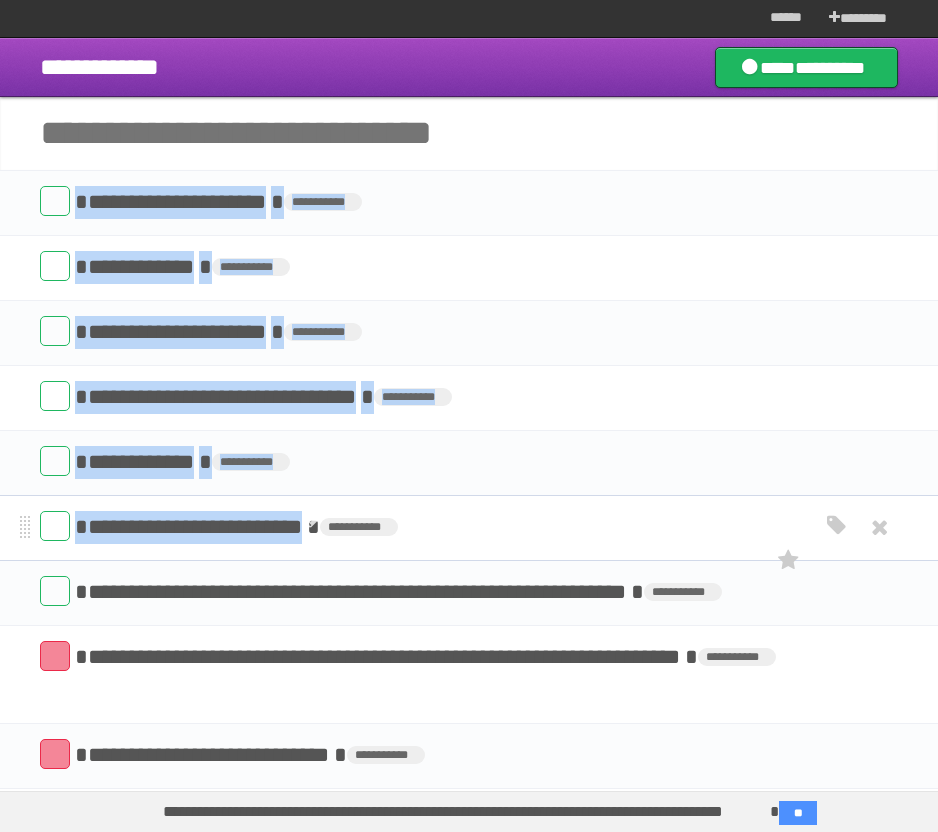 drag, startPoint x: 78, startPoint y: 203, endPoint x: 314, endPoint y: 522, distance: 396.80853 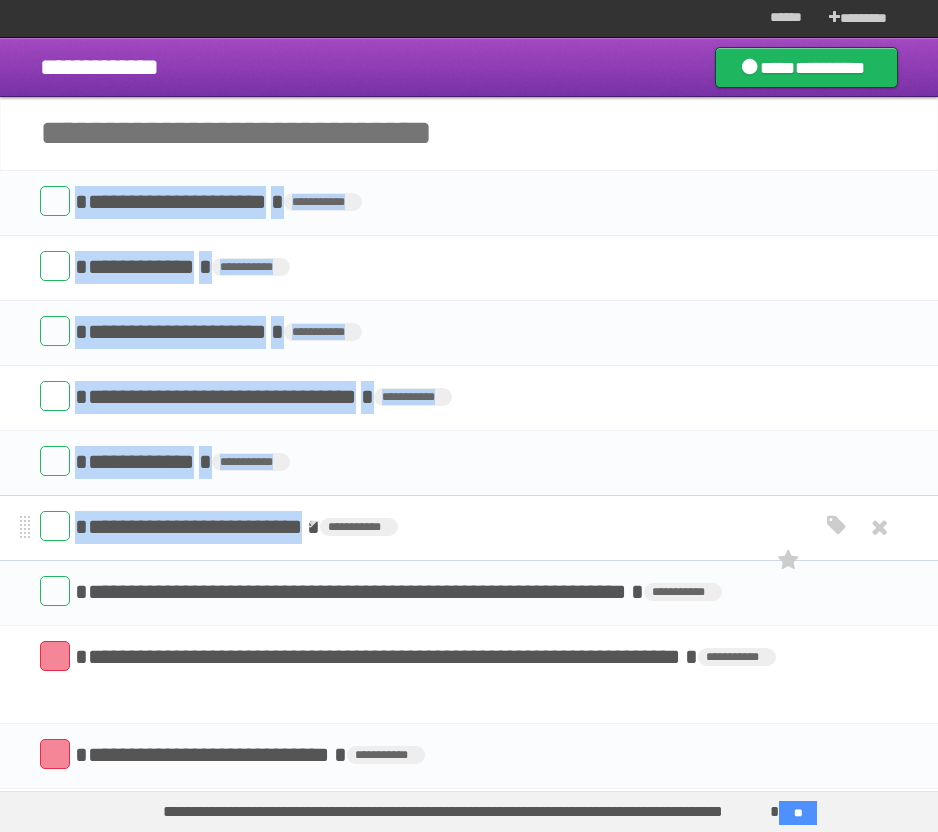 click on "**********" at bounding box center (469, 659) 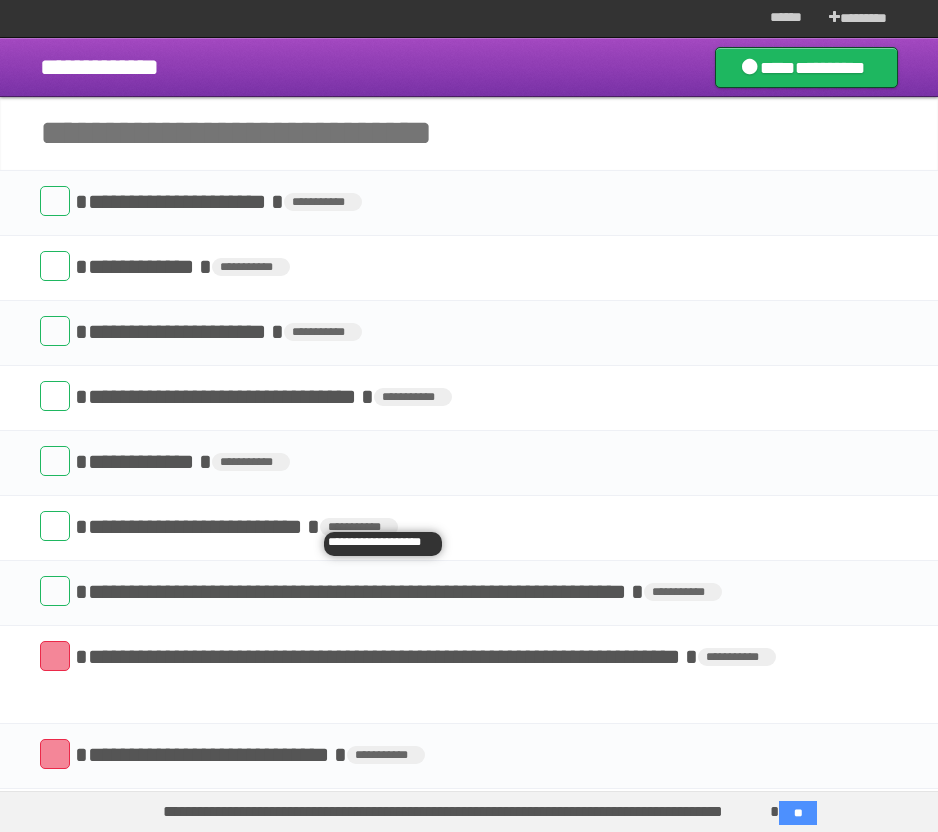 click on "**********" at bounding box center (469, 134) 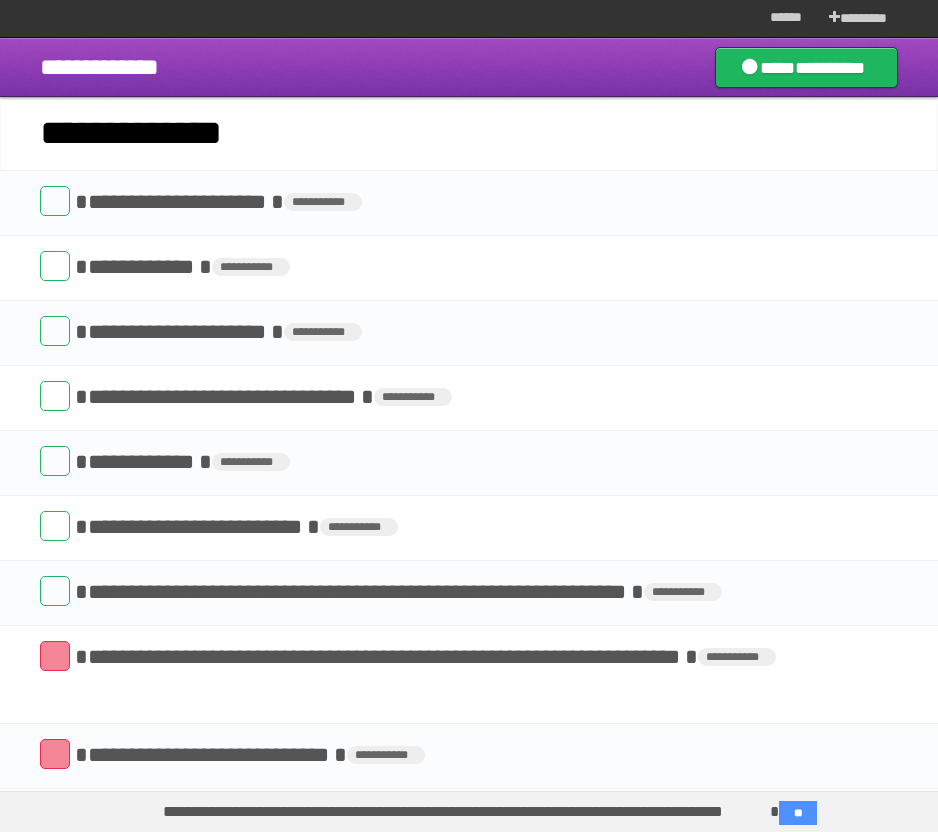 scroll, scrollTop: 0, scrollLeft: 2294, axis: horizontal 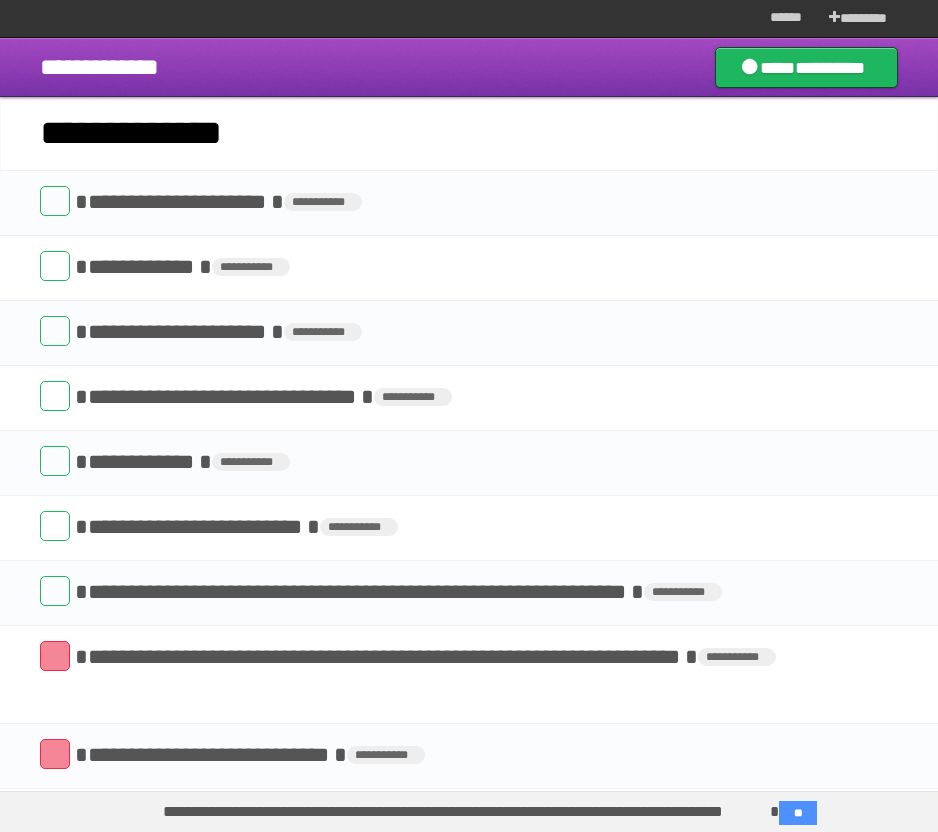 click on "**********" at bounding box center [469, 134] 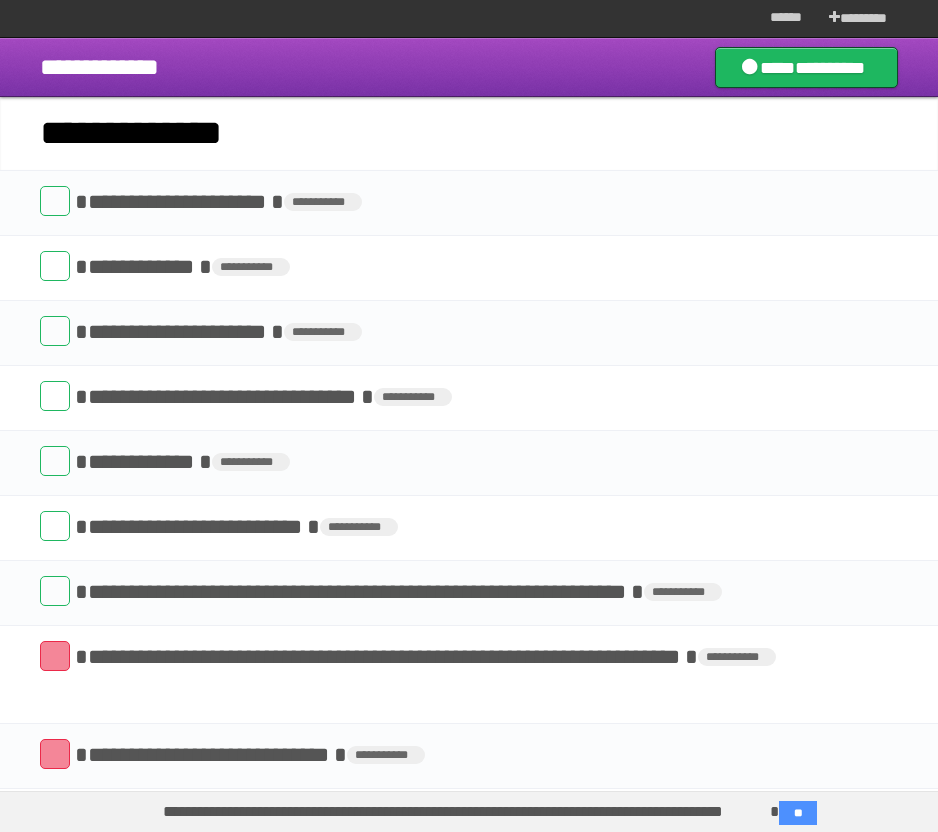 type on "**********" 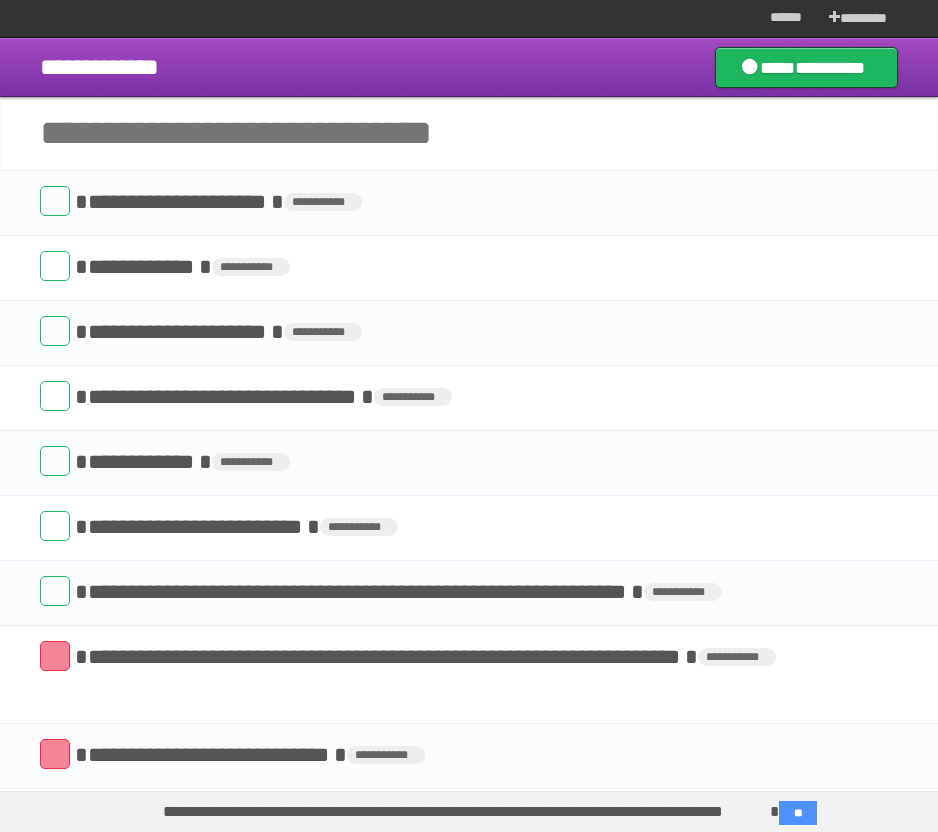 scroll, scrollTop: 0, scrollLeft: 0, axis: both 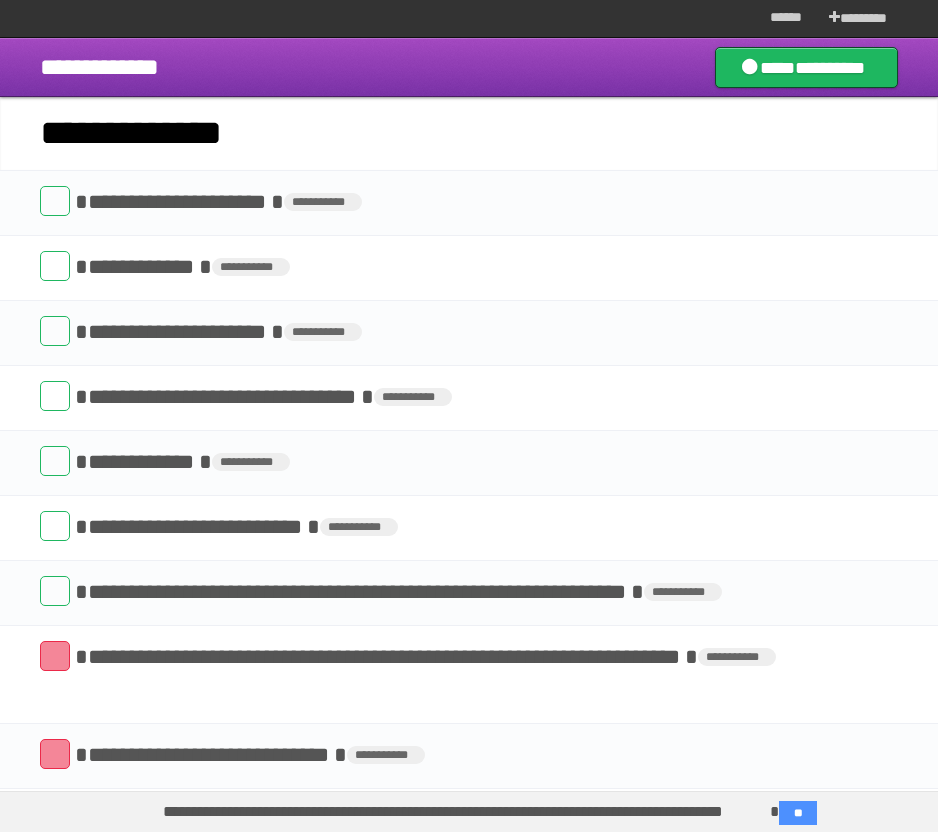 click on "**********" at bounding box center (469, 134) 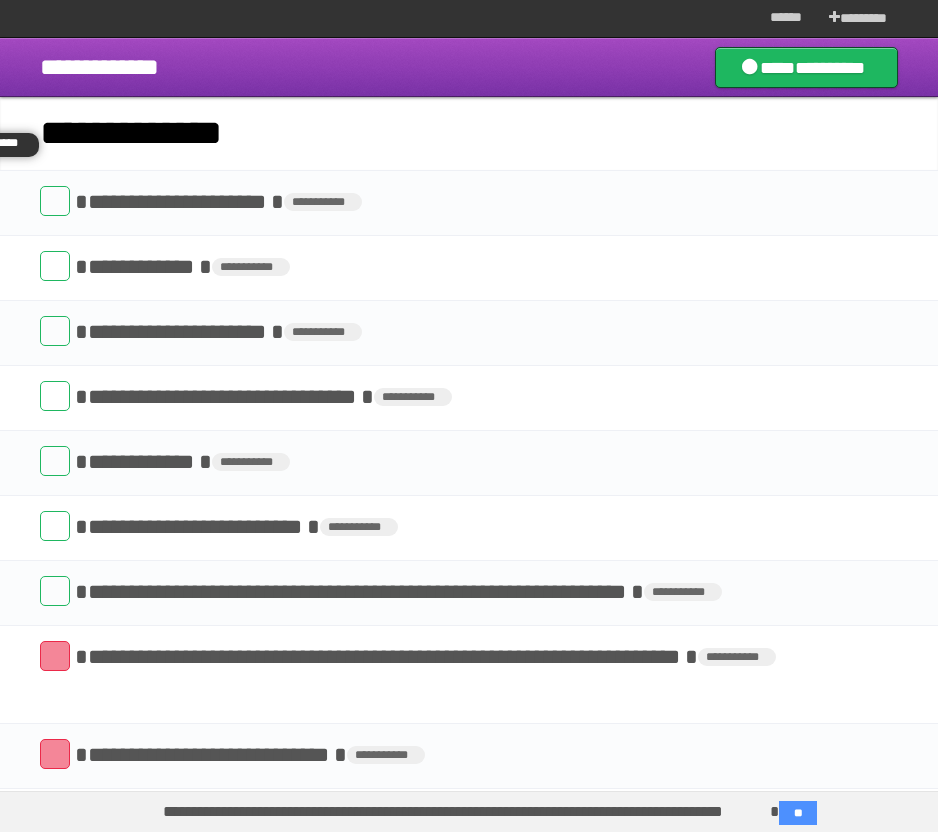 type on "**********" 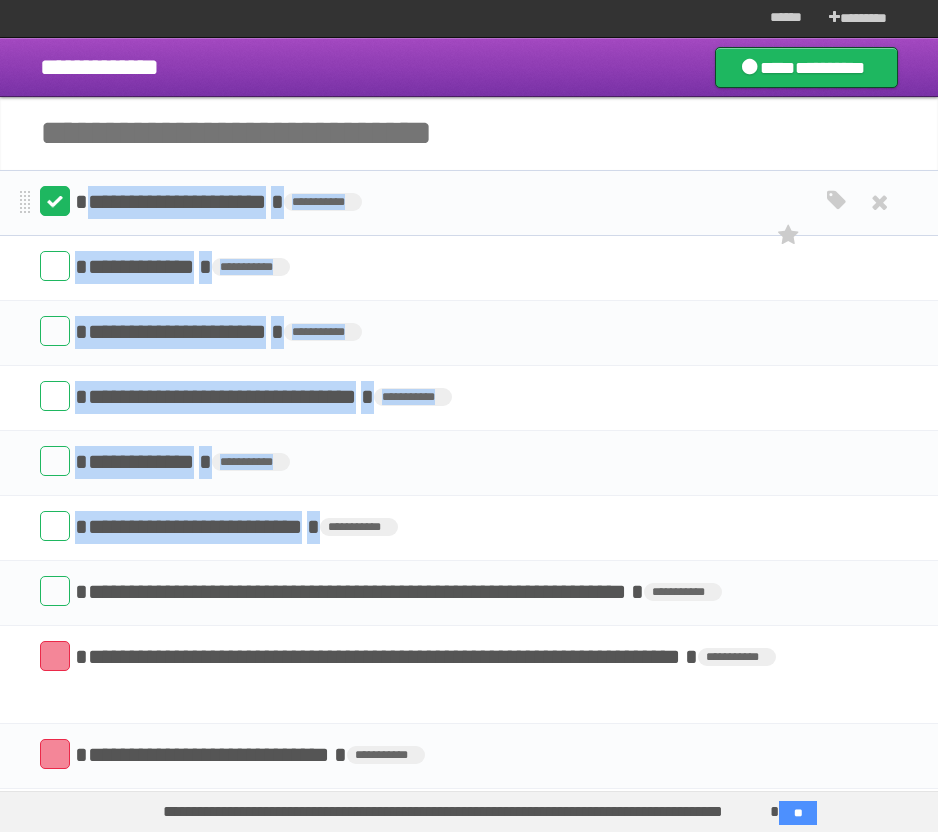 drag, startPoint x: 322, startPoint y: 540, endPoint x: 66, endPoint y: 208, distance: 419.2374 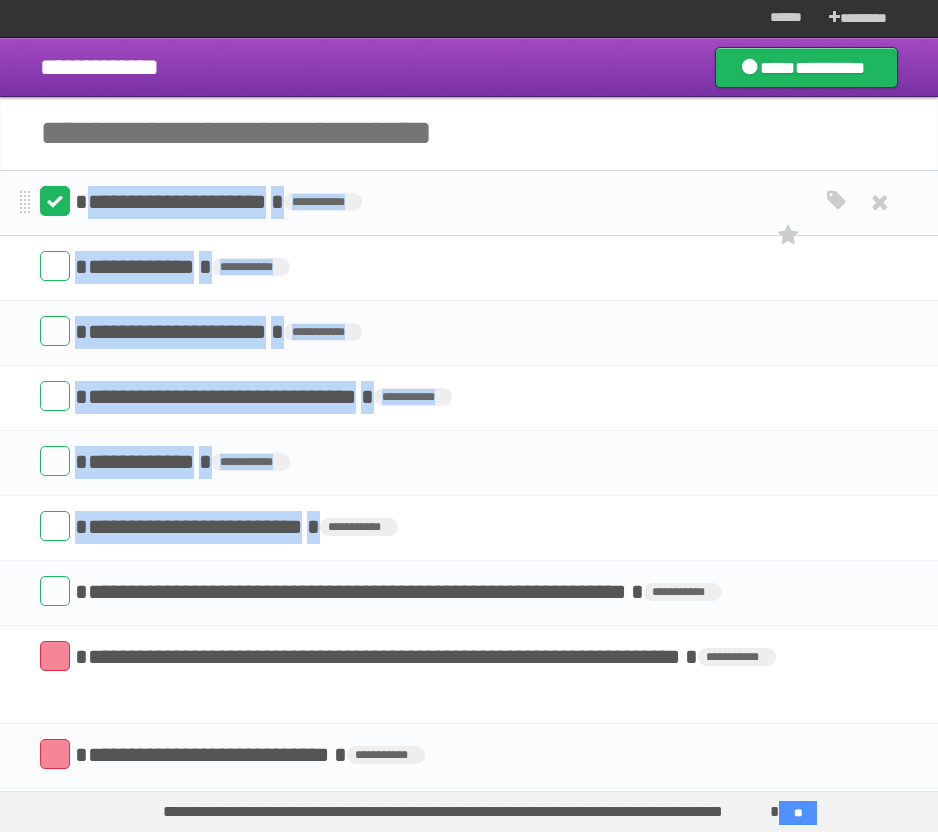 click on "**********" at bounding box center [469, 659] 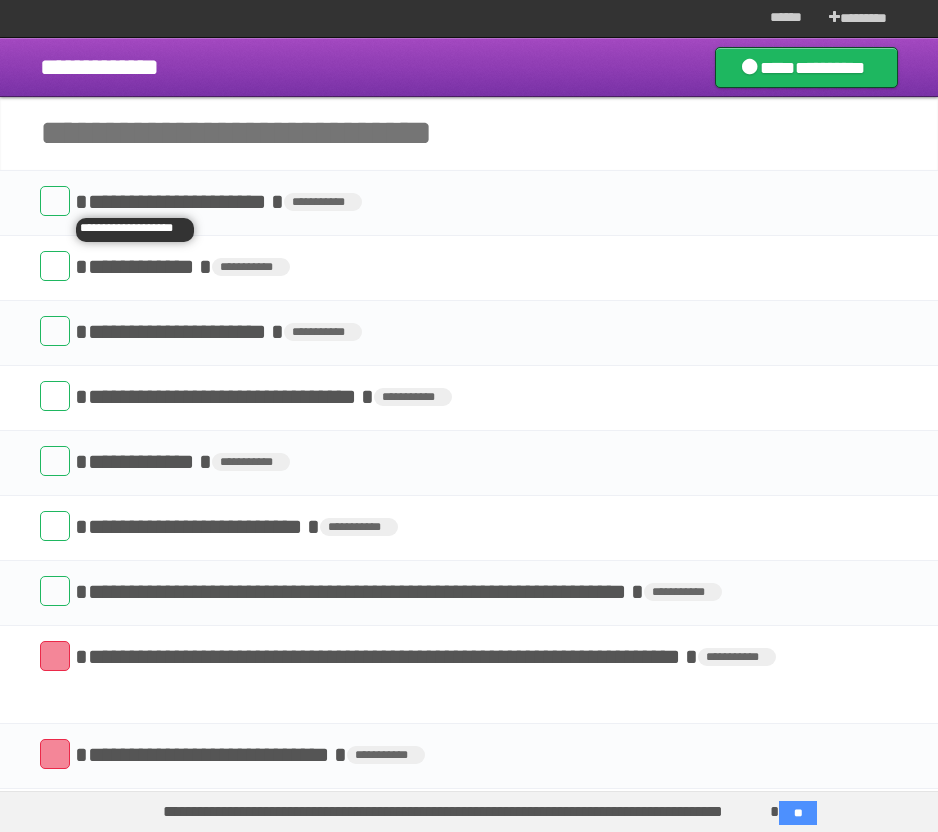 click on "**********" at bounding box center [469, 134] 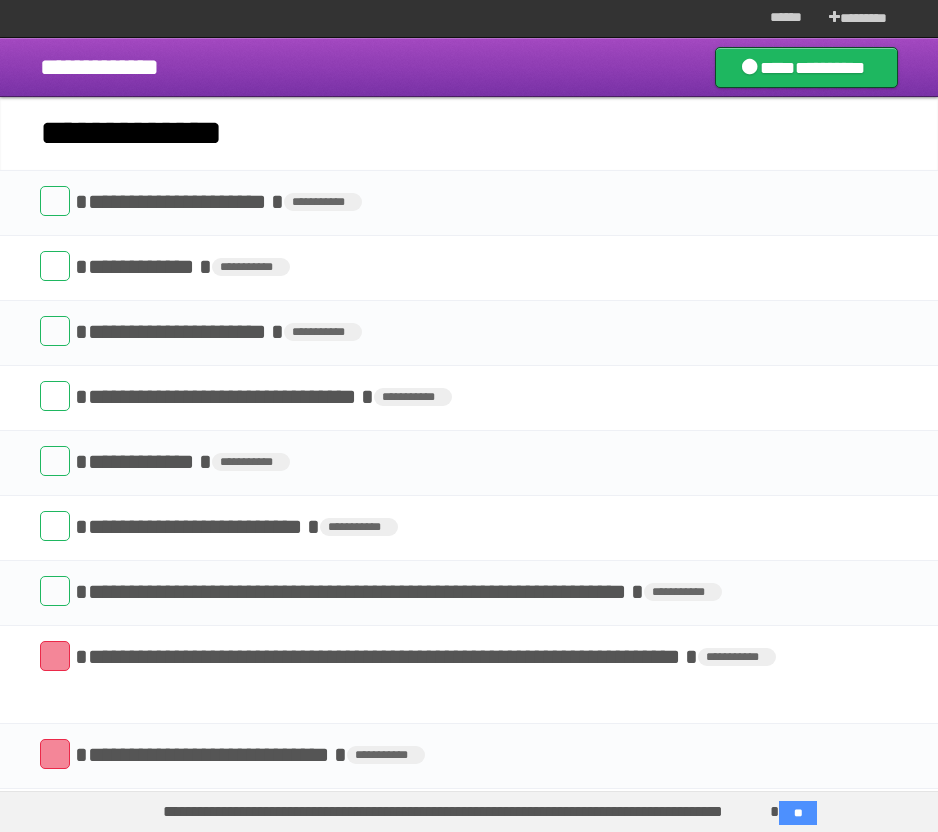 drag, startPoint x: 48, startPoint y: 139, endPoint x: 457, endPoint y: 139, distance: 409 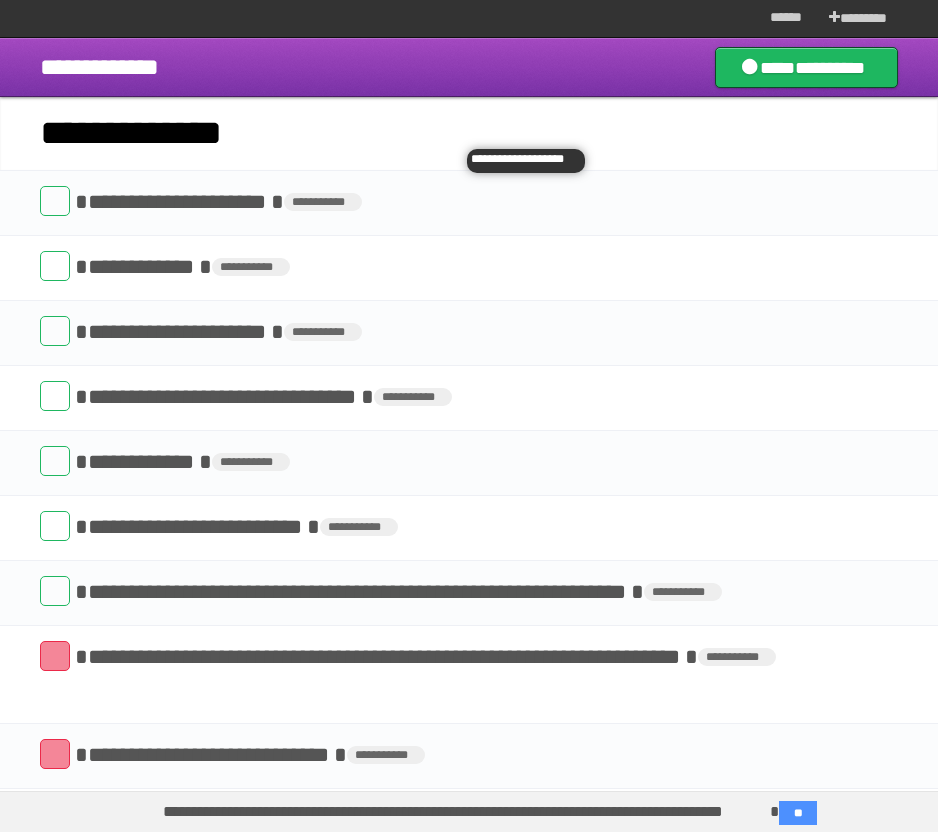 type on "**********" 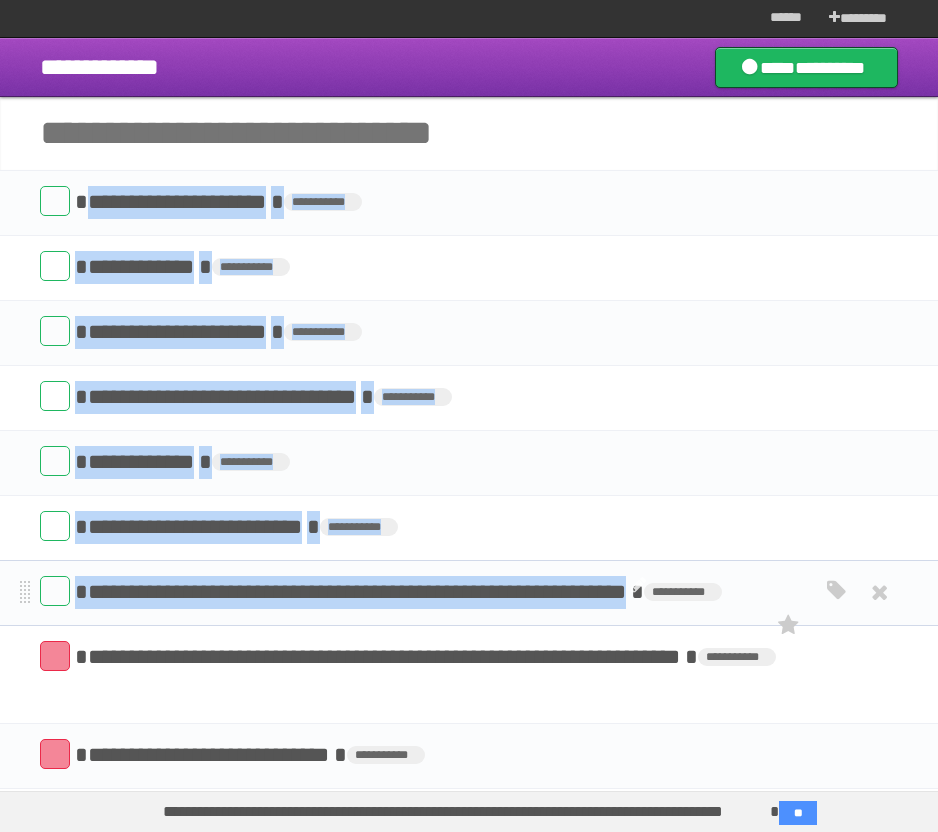 drag, startPoint x: 102, startPoint y: 218, endPoint x: 672, endPoint y: 588, distance: 679.55865 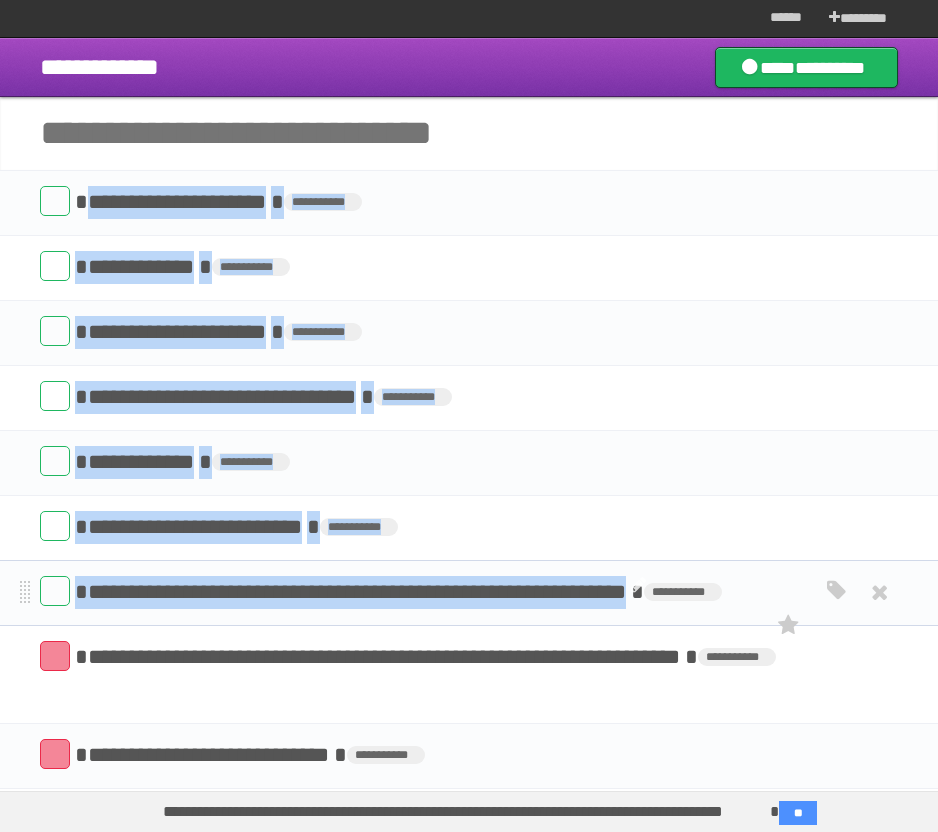 click on "**********" at bounding box center (469, 659) 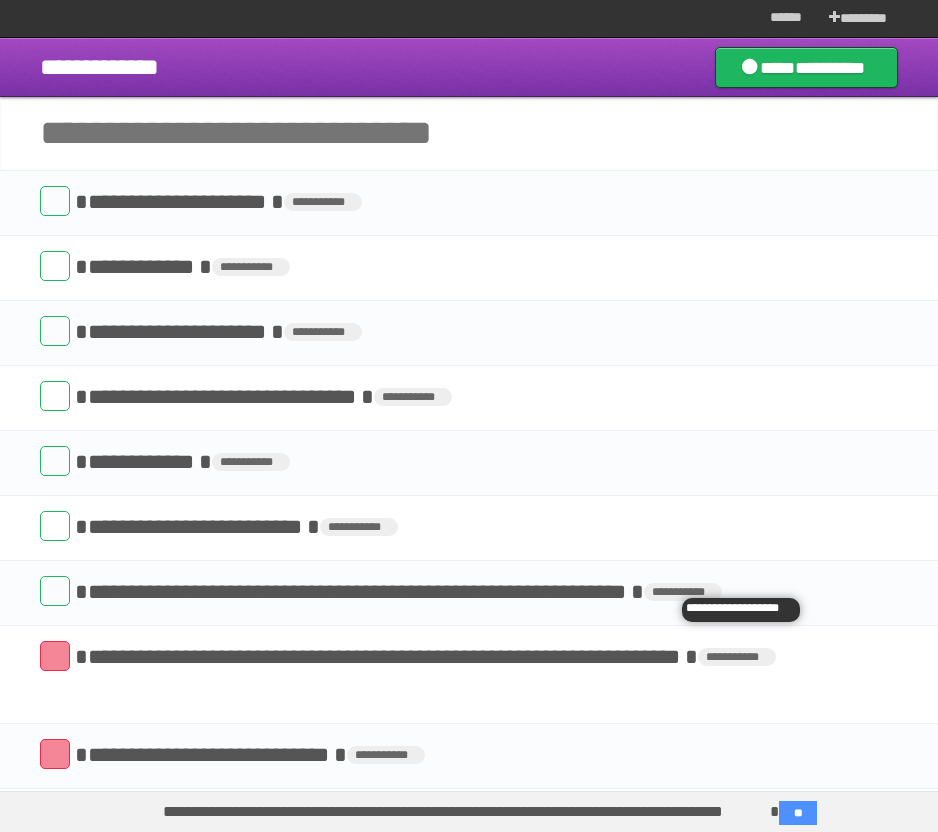 click on "**********" at bounding box center (469, 134) 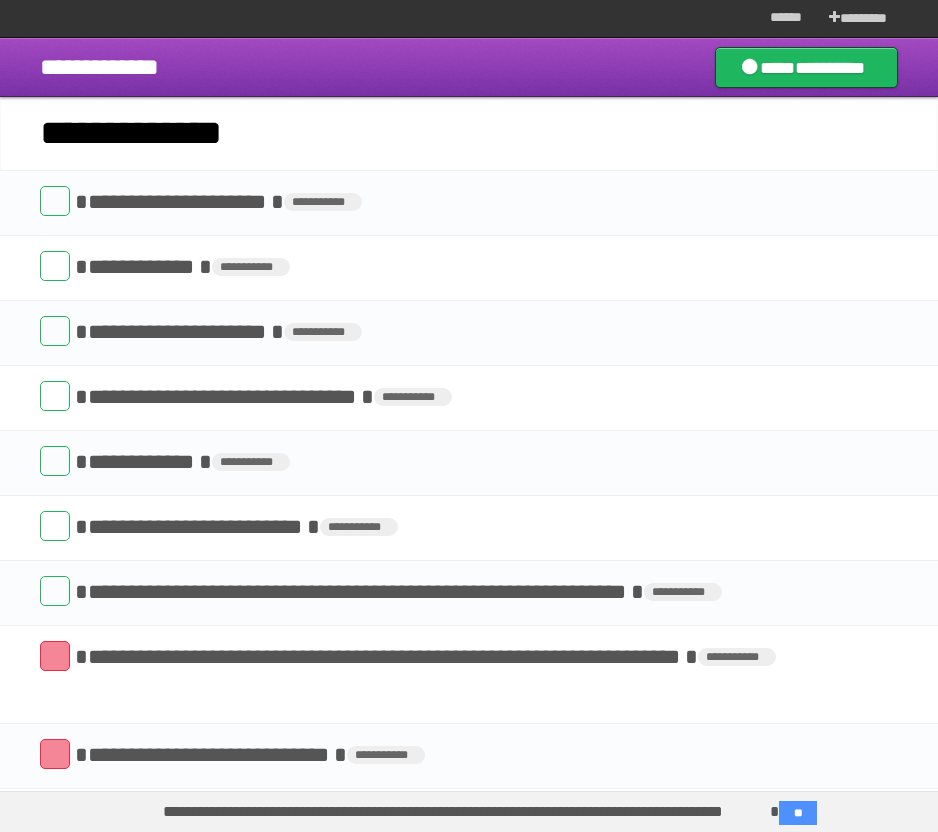 click on "**********" at bounding box center [469, 134] 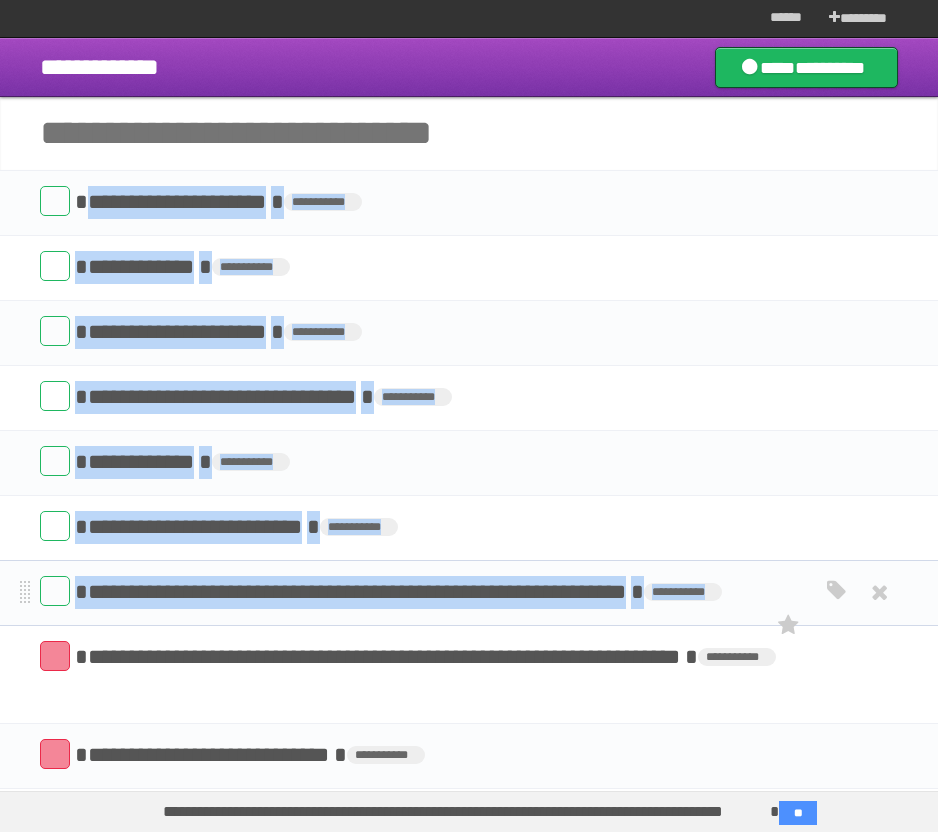 drag, startPoint x: 80, startPoint y: 201, endPoint x: 567, endPoint y: 618, distance: 641.13806 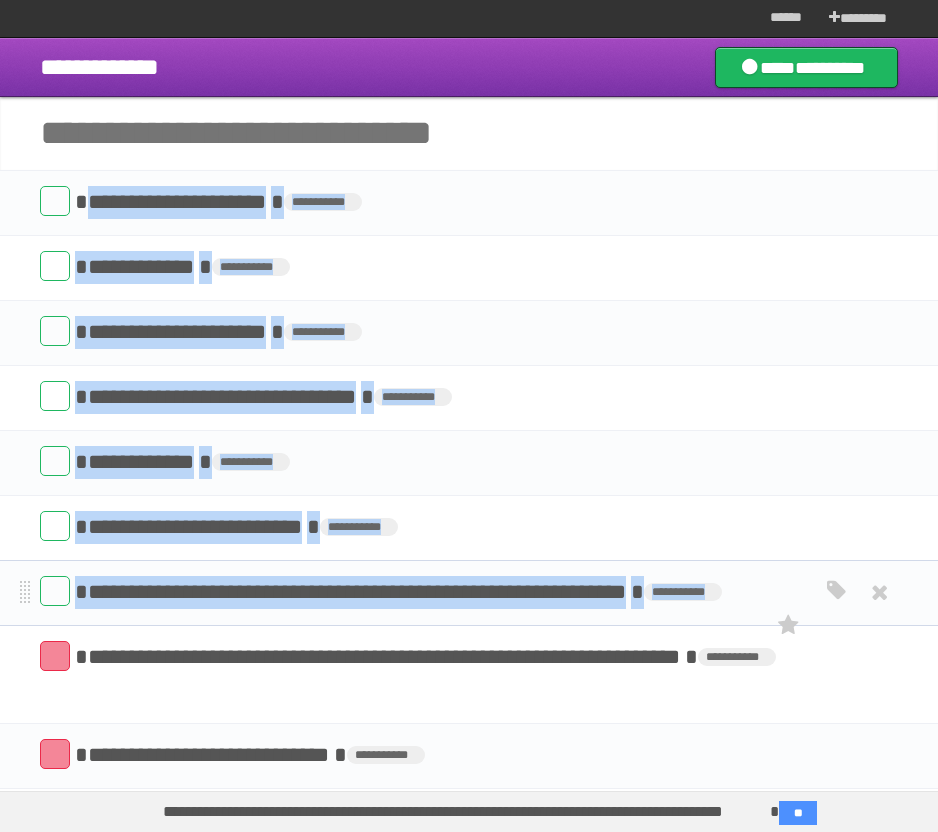 click on "**********" at bounding box center [469, 659] 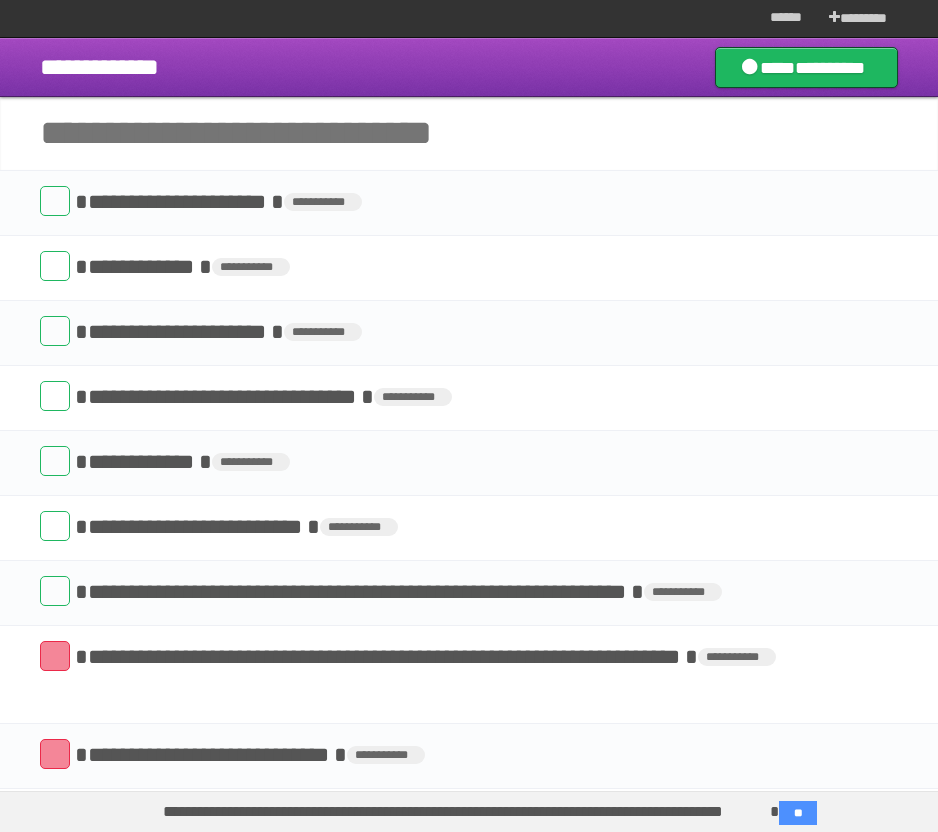 click on "**********" at bounding box center (469, 134) 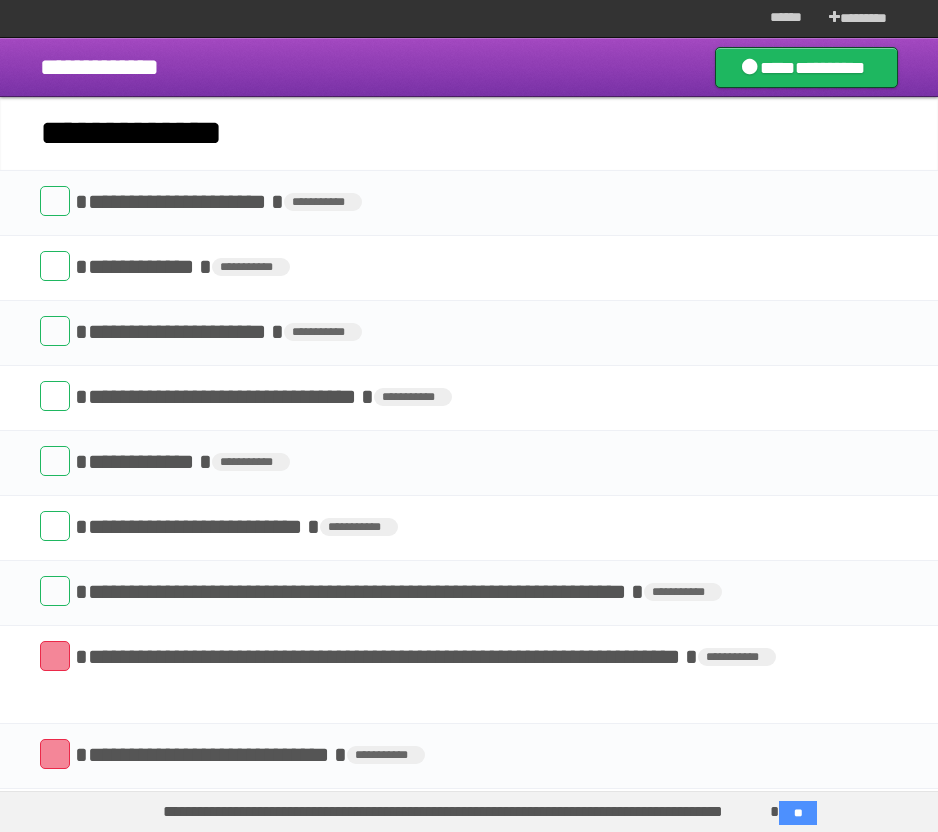 click on "**********" at bounding box center [469, 134] 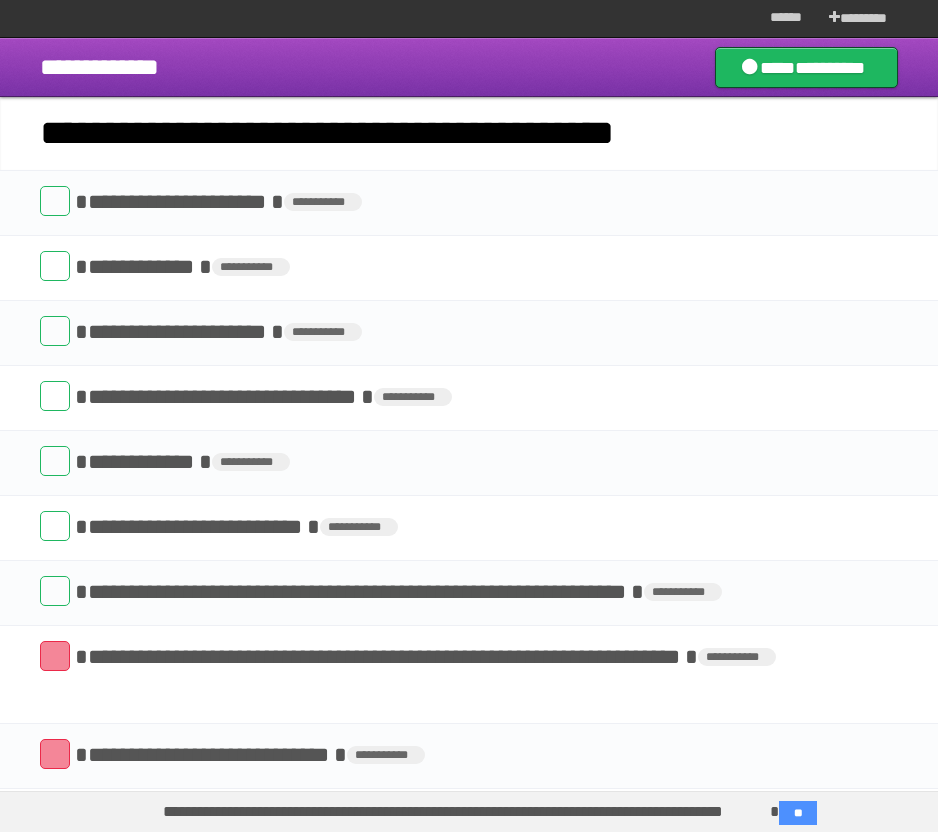 type on "**********" 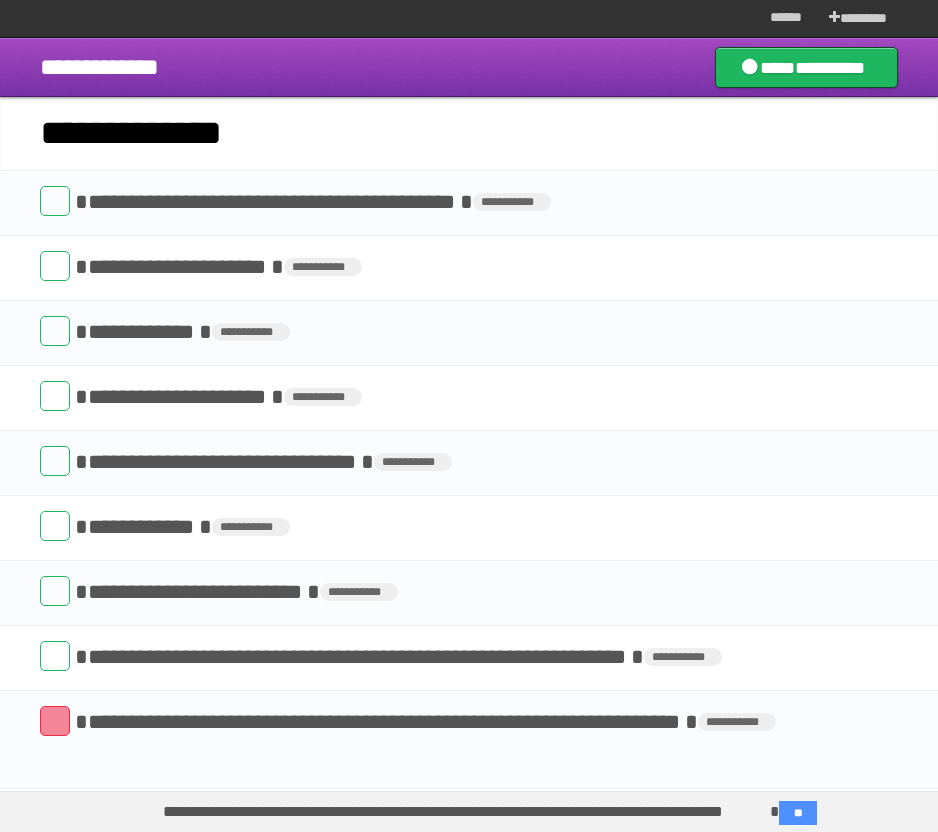 scroll, scrollTop: 0, scrollLeft: 5119, axis: horizontal 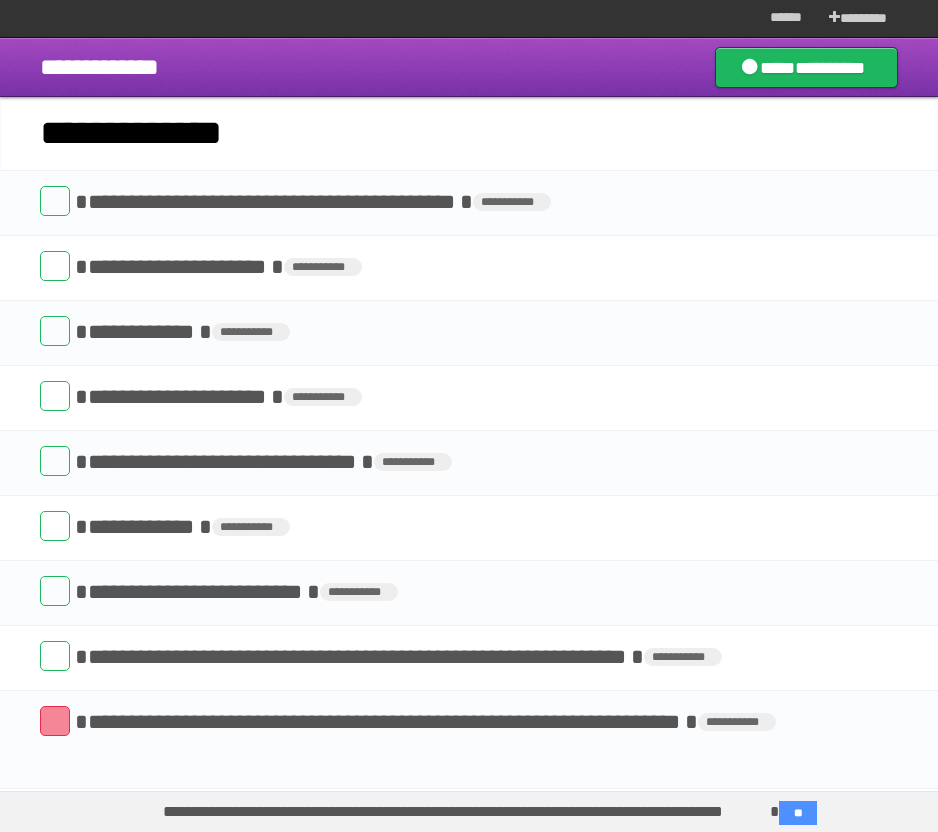 click on "**********" at bounding box center [469, 134] 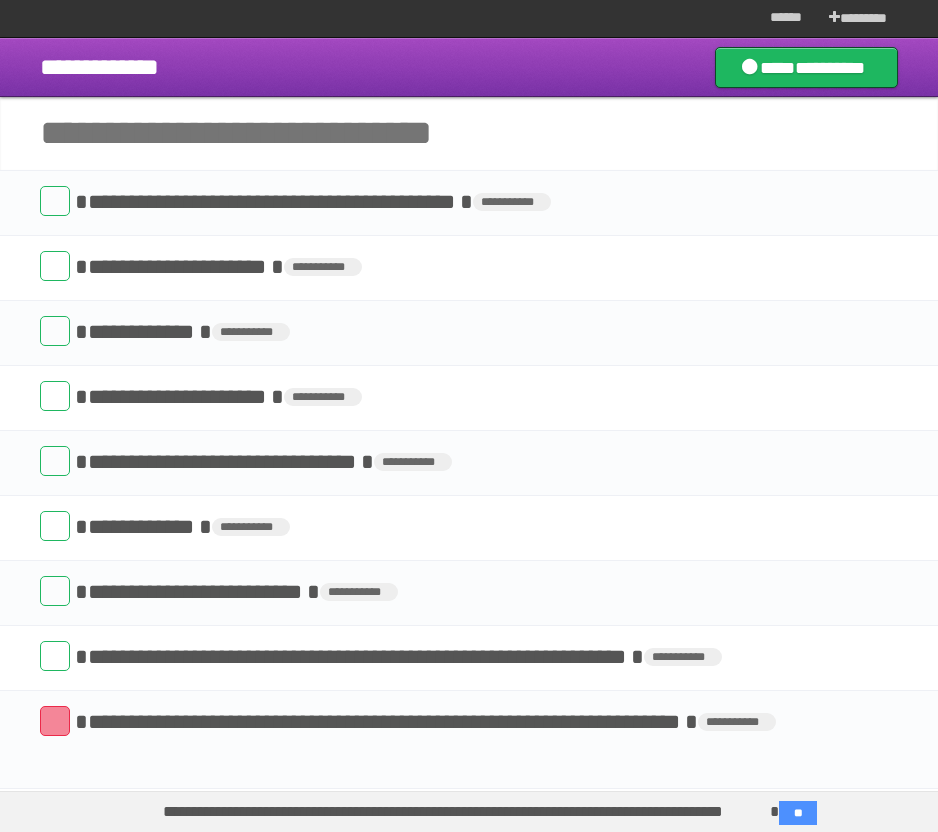scroll, scrollTop: 0, scrollLeft: 0, axis: both 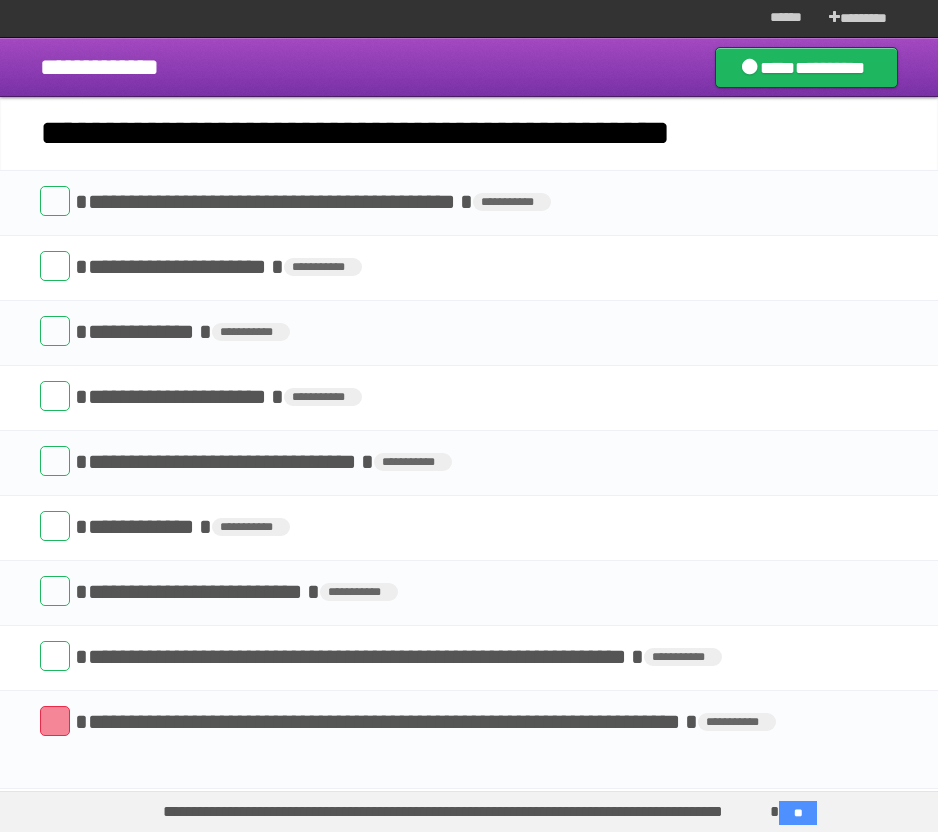 click on "**********" at bounding box center (469, 134) 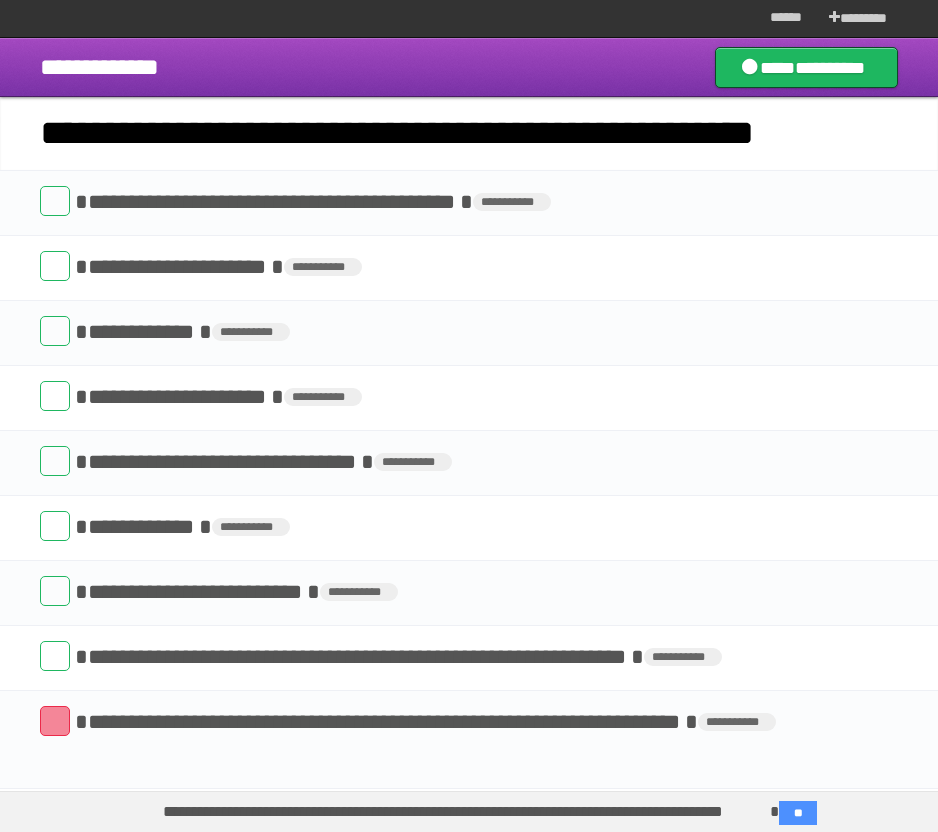 click on "**********" at bounding box center (469, 134) 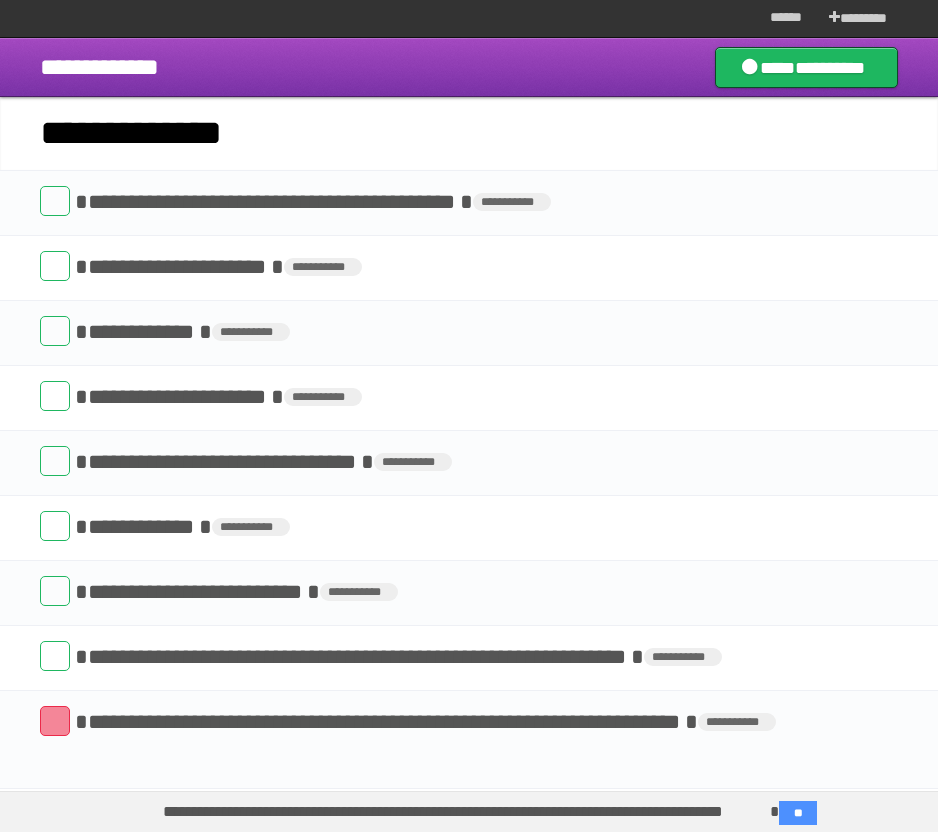 scroll, scrollTop: 0, scrollLeft: 0, axis: both 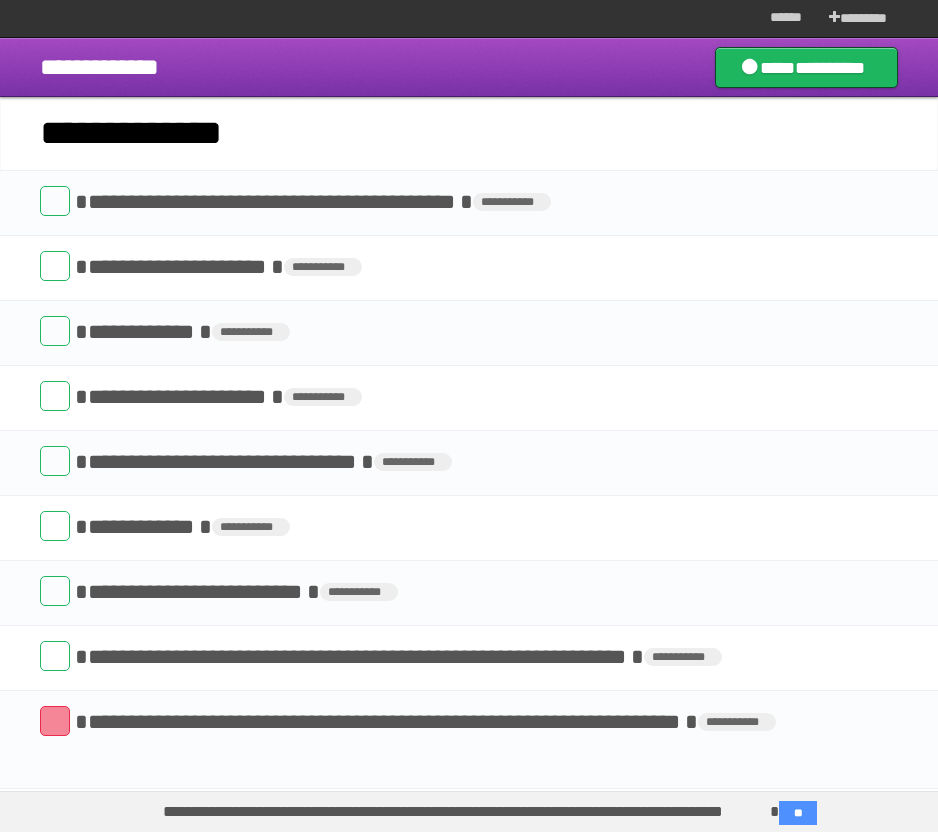 click on "**********" at bounding box center (469, 134) 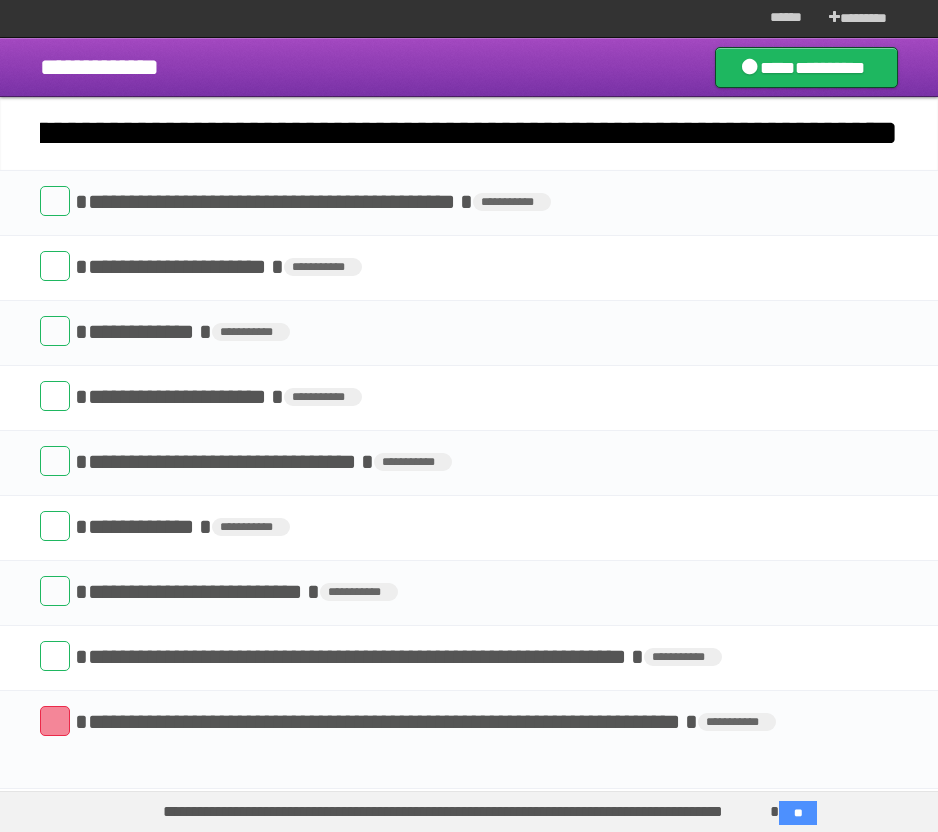 type 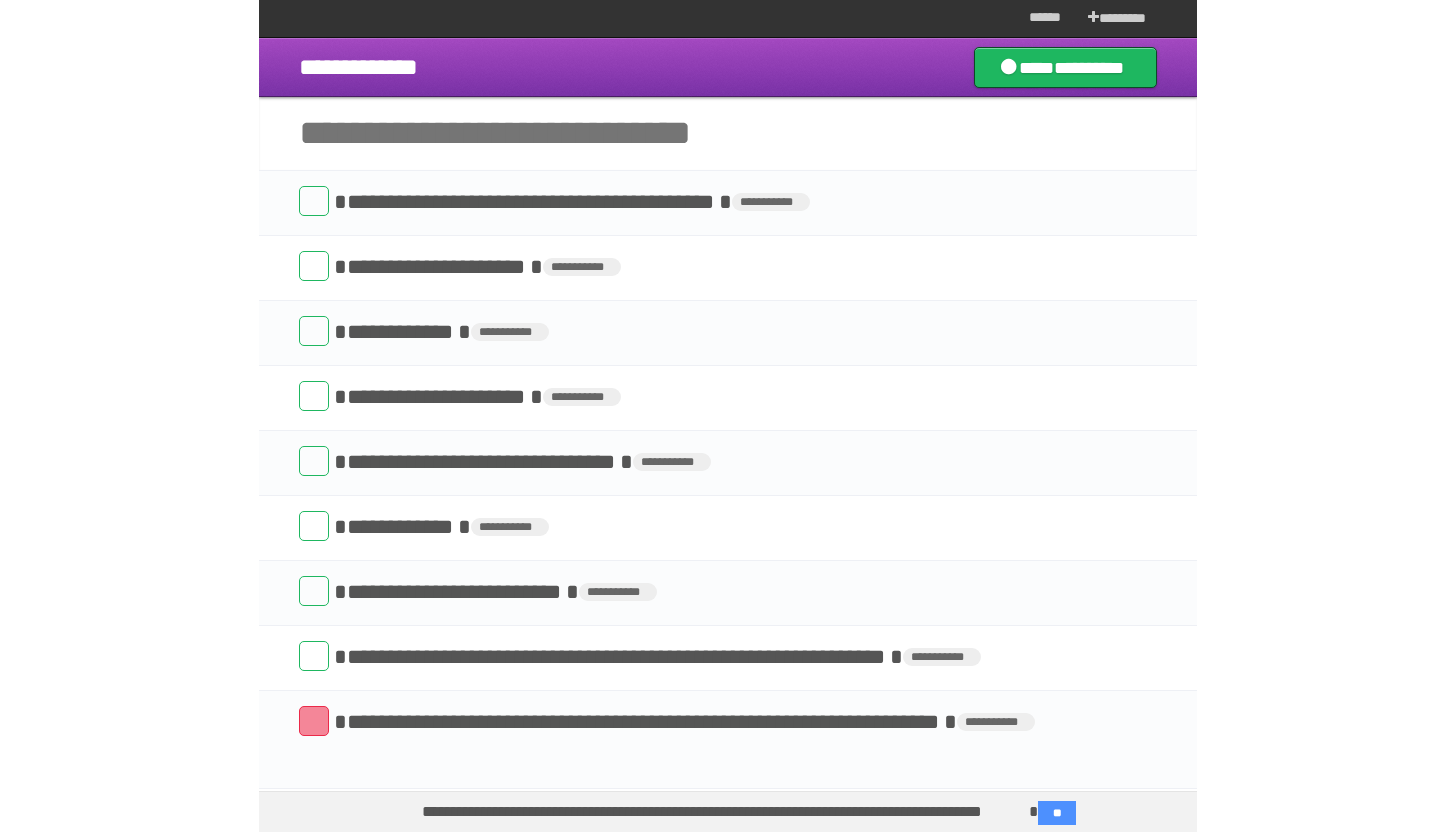 scroll, scrollTop: 0, scrollLeft: 0, axis: both 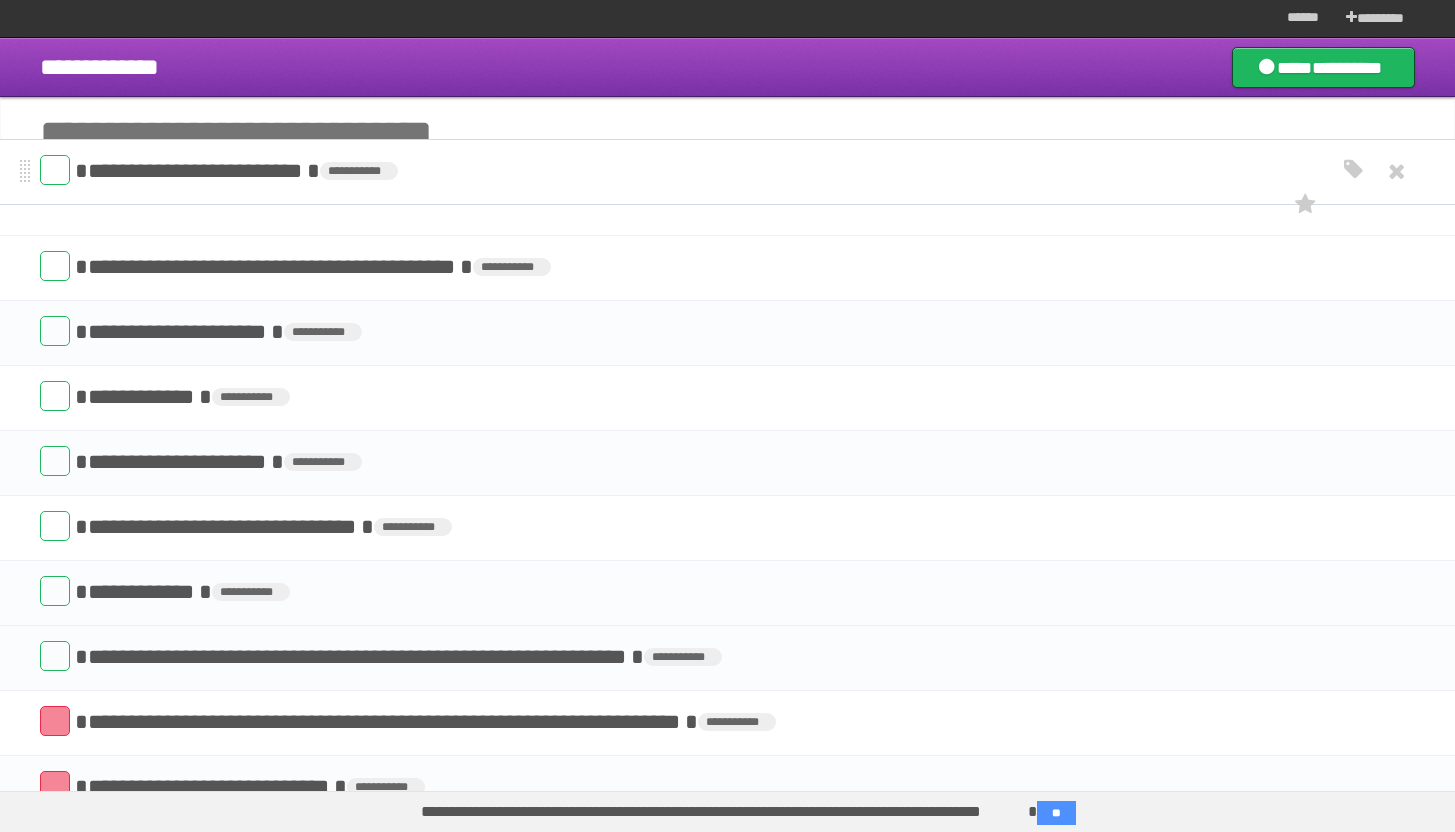 drag, startPoint x: 19, startPoint y: 597, endPoint x: 16, endPoint y: 180, distance: 417.0108 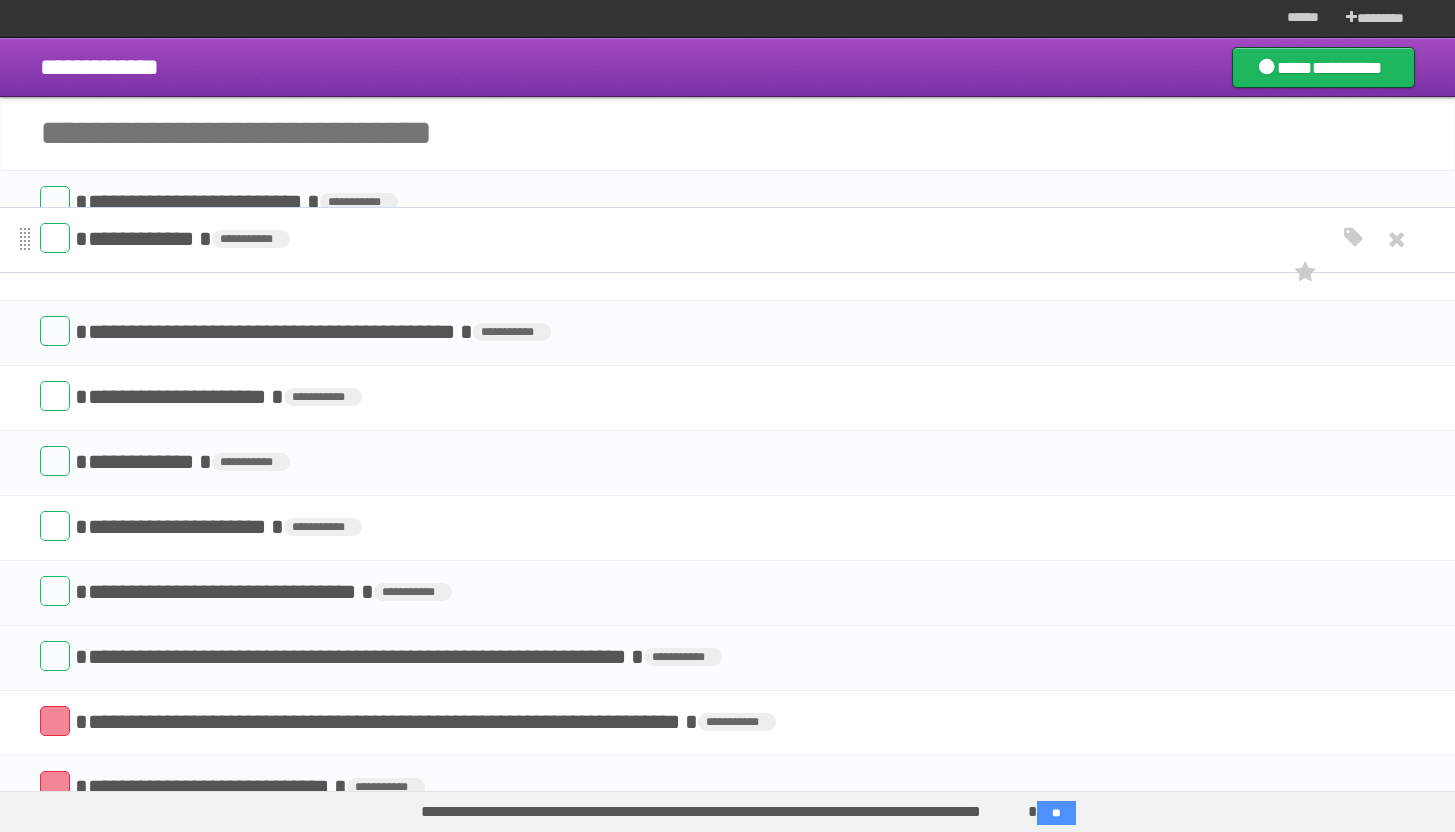 drag, startPoint x: 25, startPoint y: 598, endPoint x: 27, endPoint y: 254, distance: 344.00583 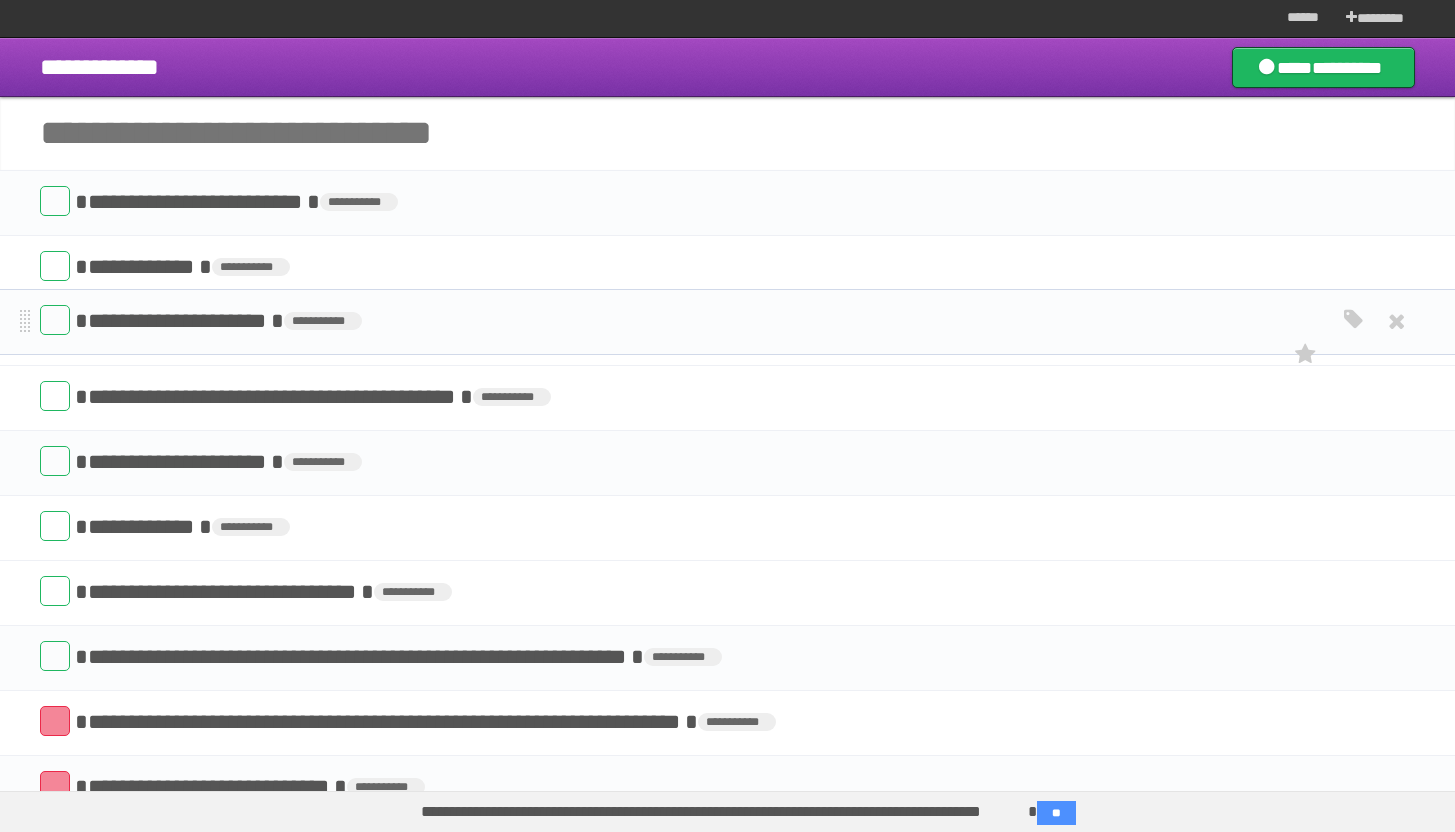 drag, startPoint x: 25, startPoint y: 533, endPoint x: 26, endPoint y: 330, distance: 203.00246 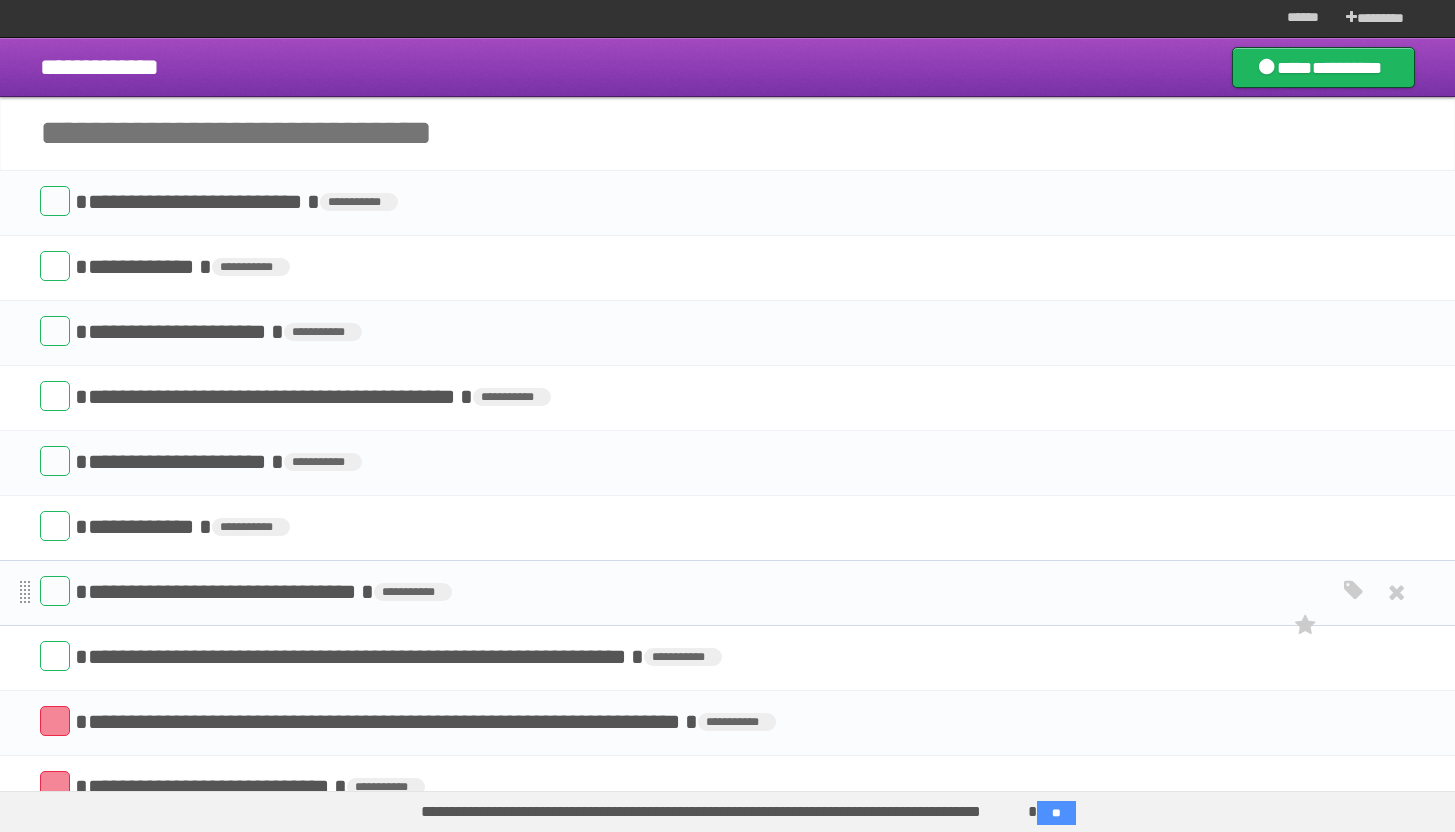click at bounding box center (25, 593) 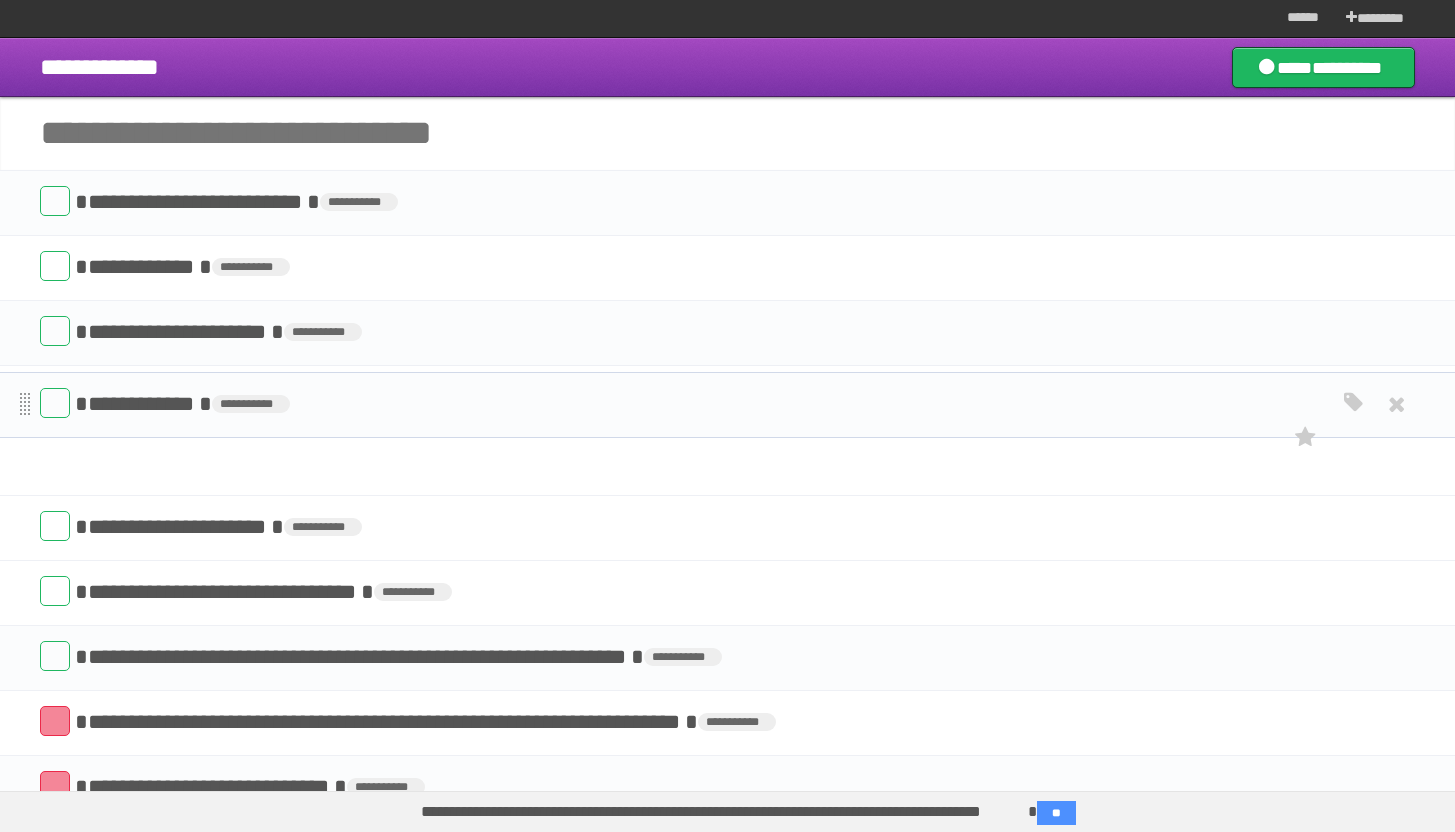 drag, startPoint x: 23, startPoint y: 531, endPoint x: 27, endPoint y: 408, distance: 123.065025 